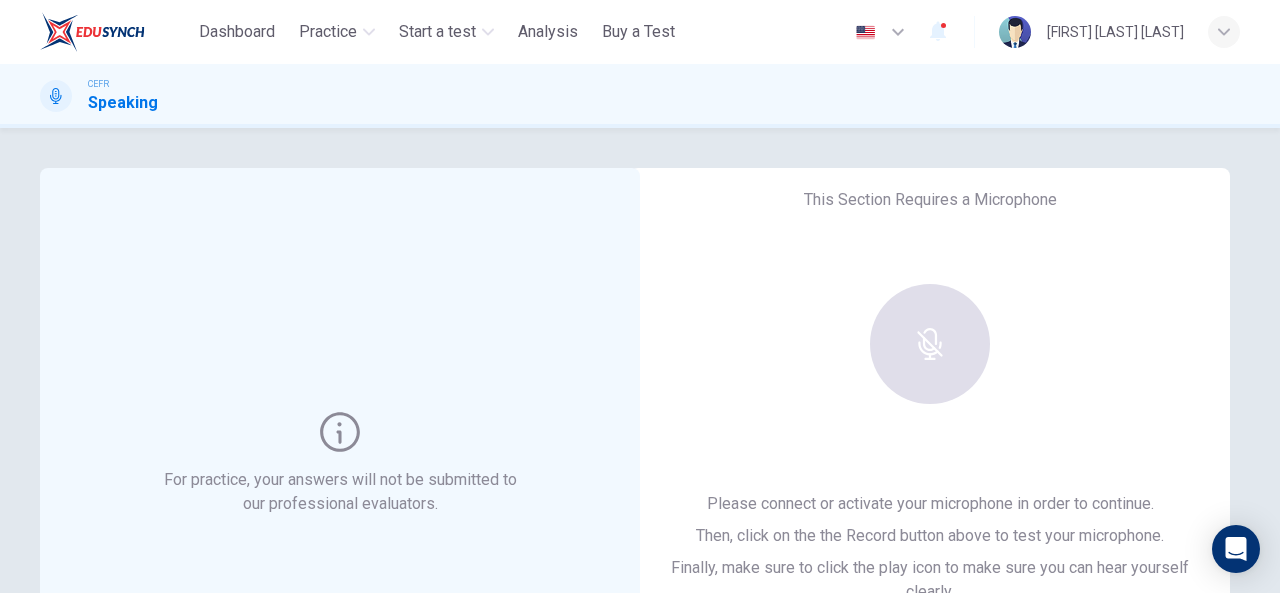 scroll, scrollTop: 0, scrollLeft: 0, axis: both 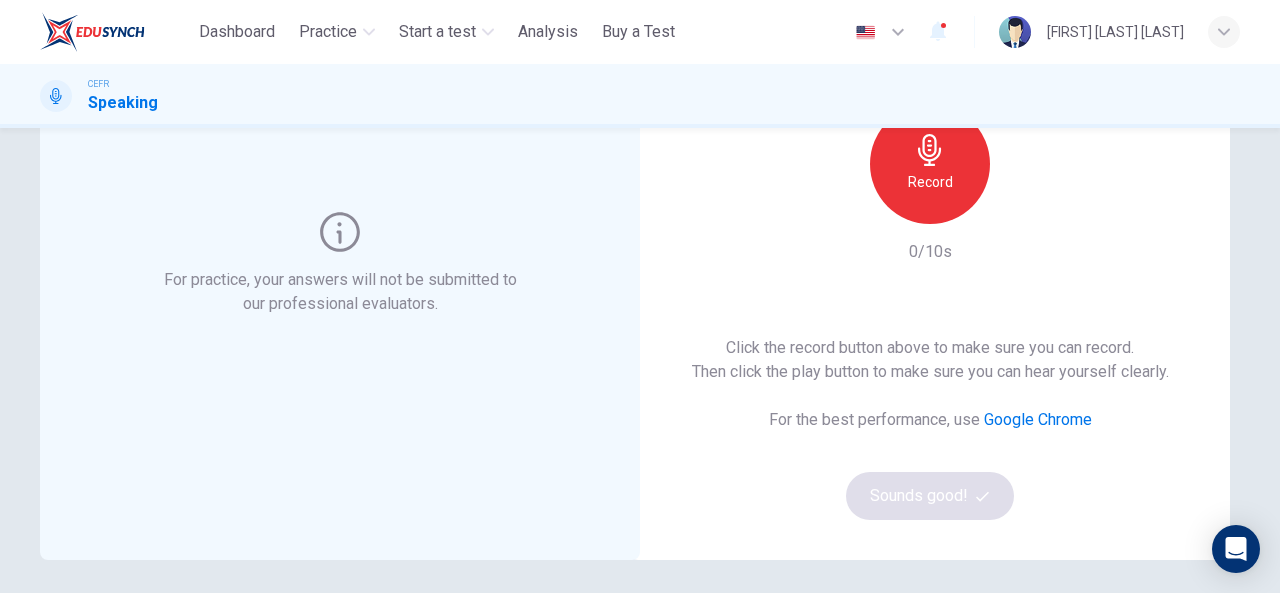 click on "Record" at bounding box center (930, 164) 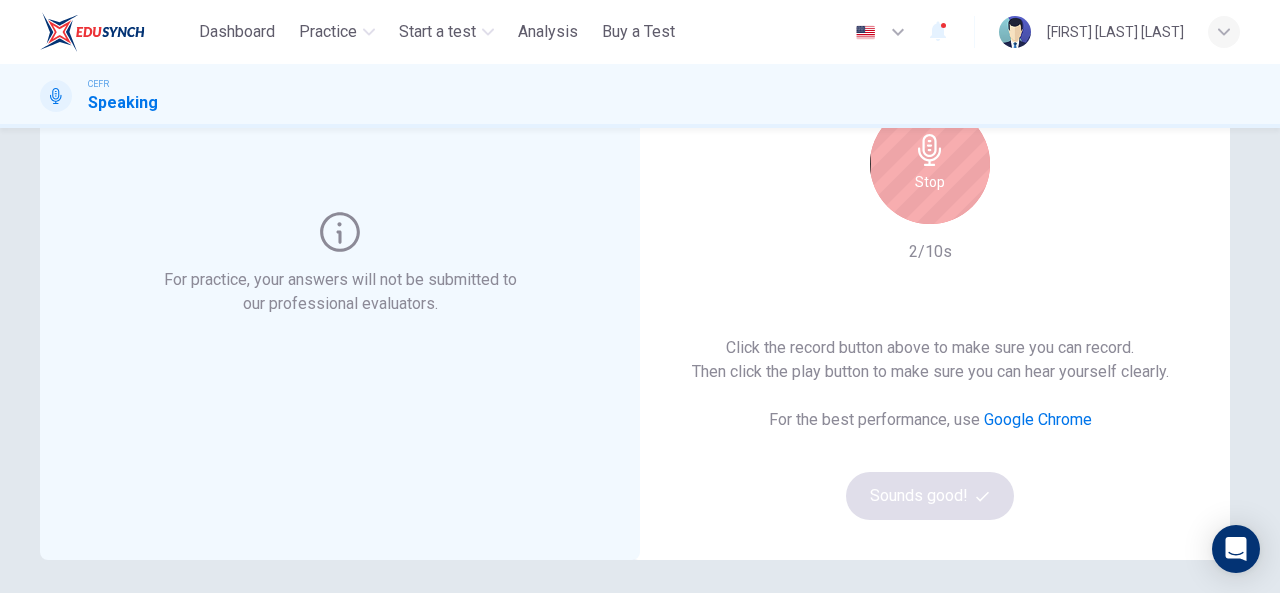 type 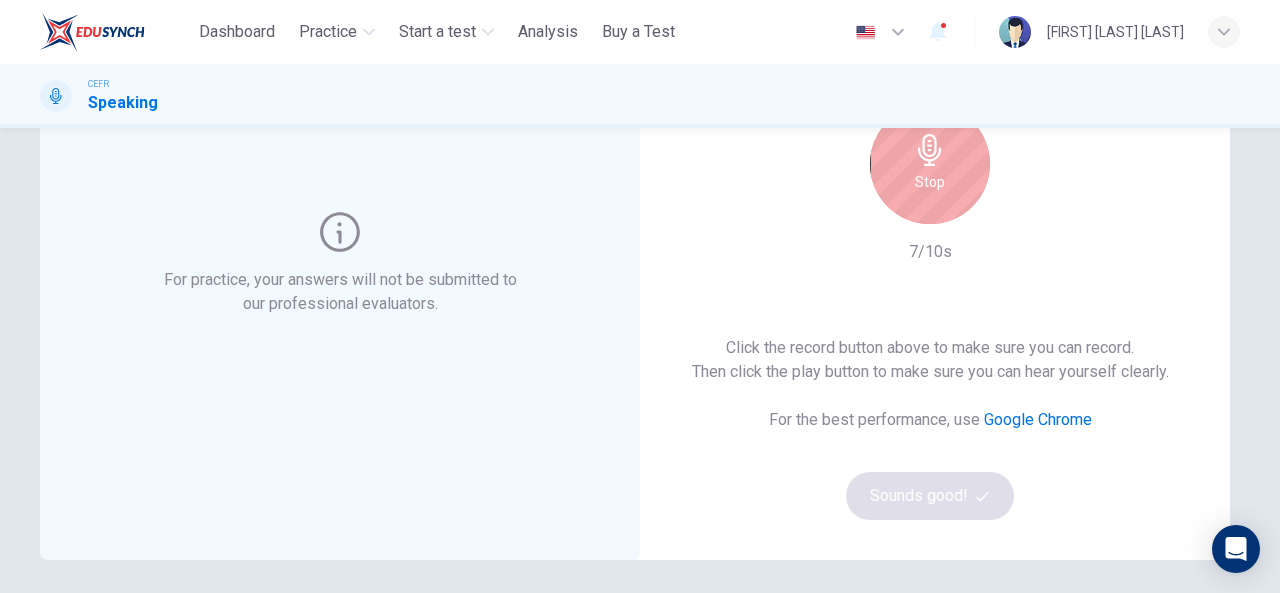 click on "Stop" at bounding box center [930, 164] 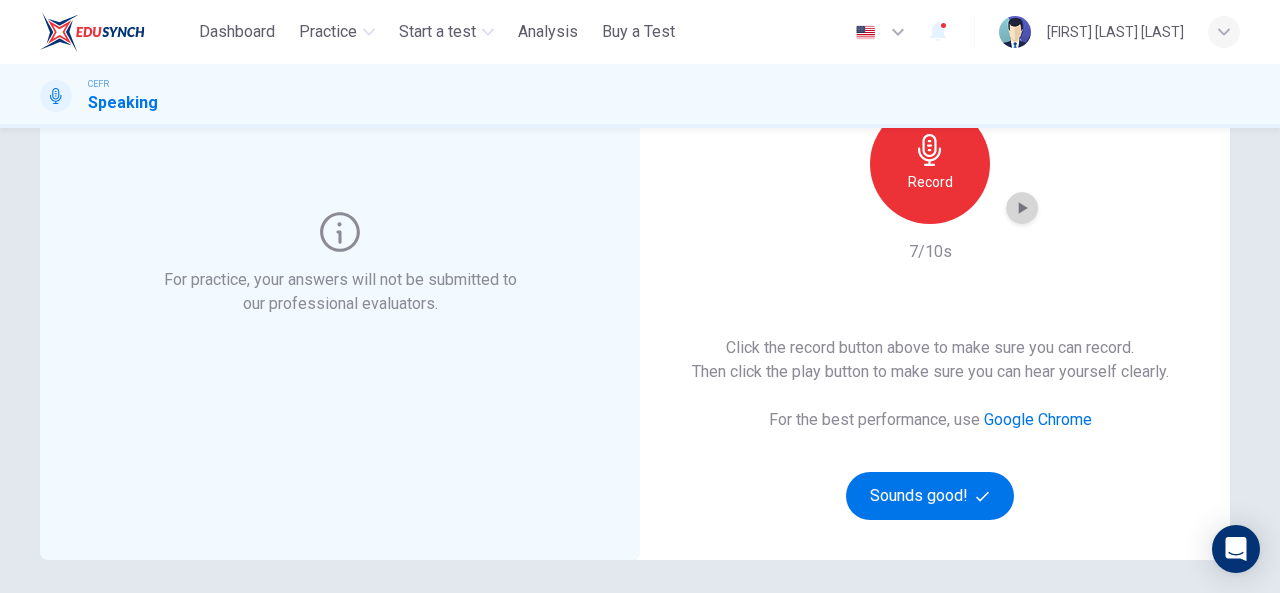 click 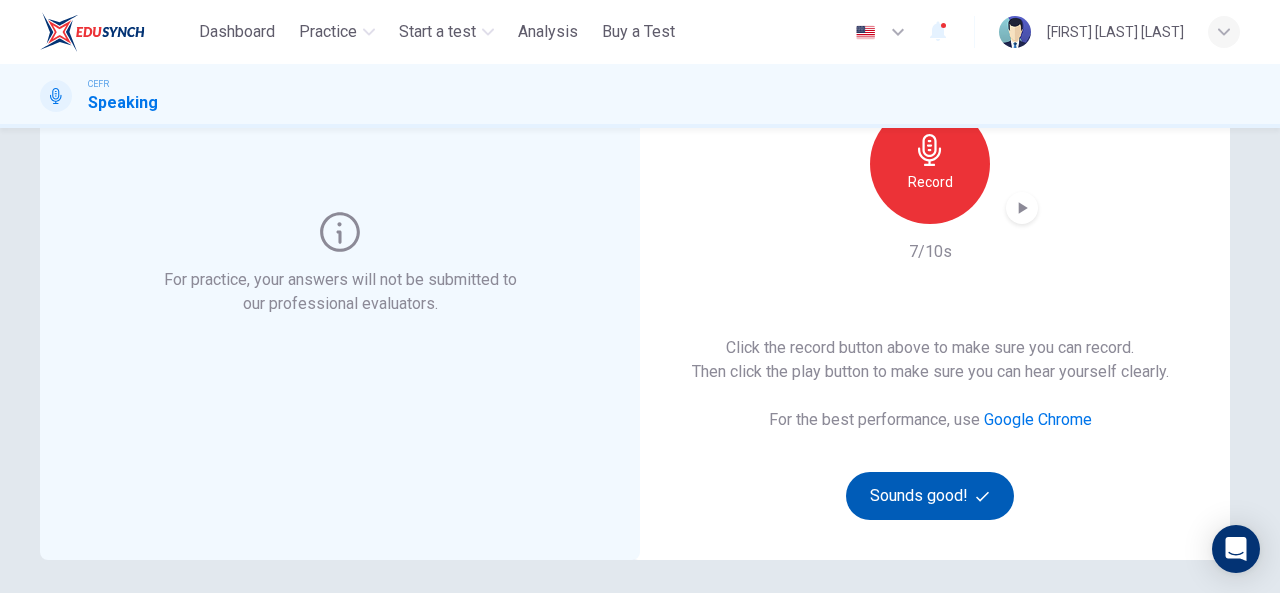 click on "Sounds good!" at bounding box center [930, 496] 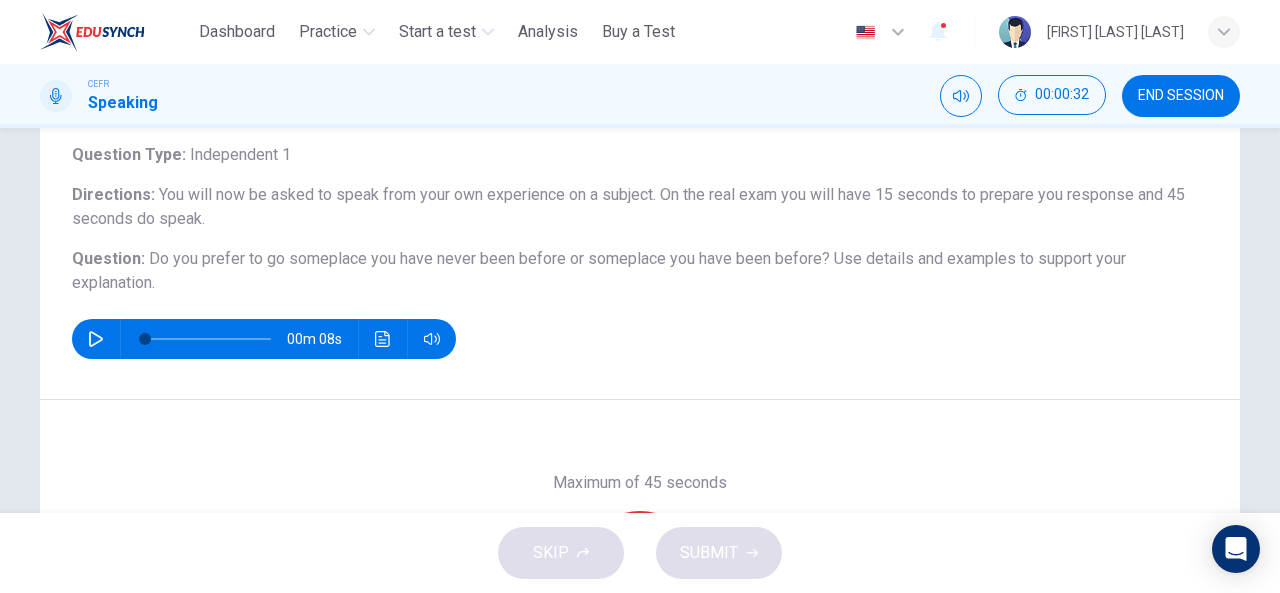 scroll, scrollTop: 90, scrollLeft: 0, axis: vertical 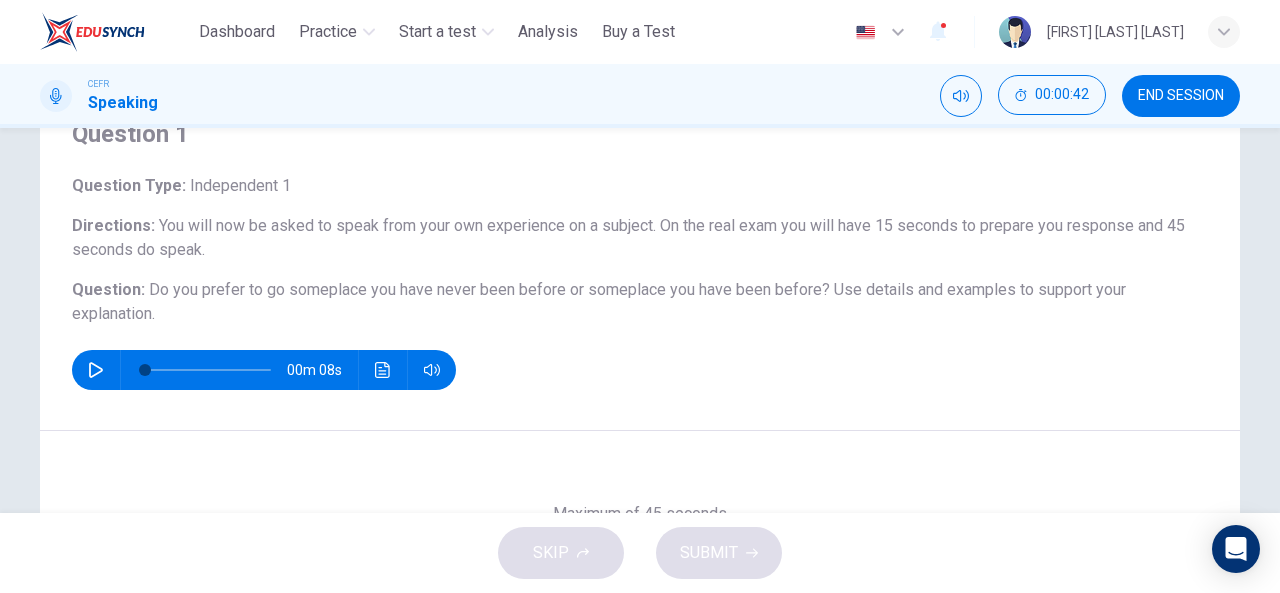 click 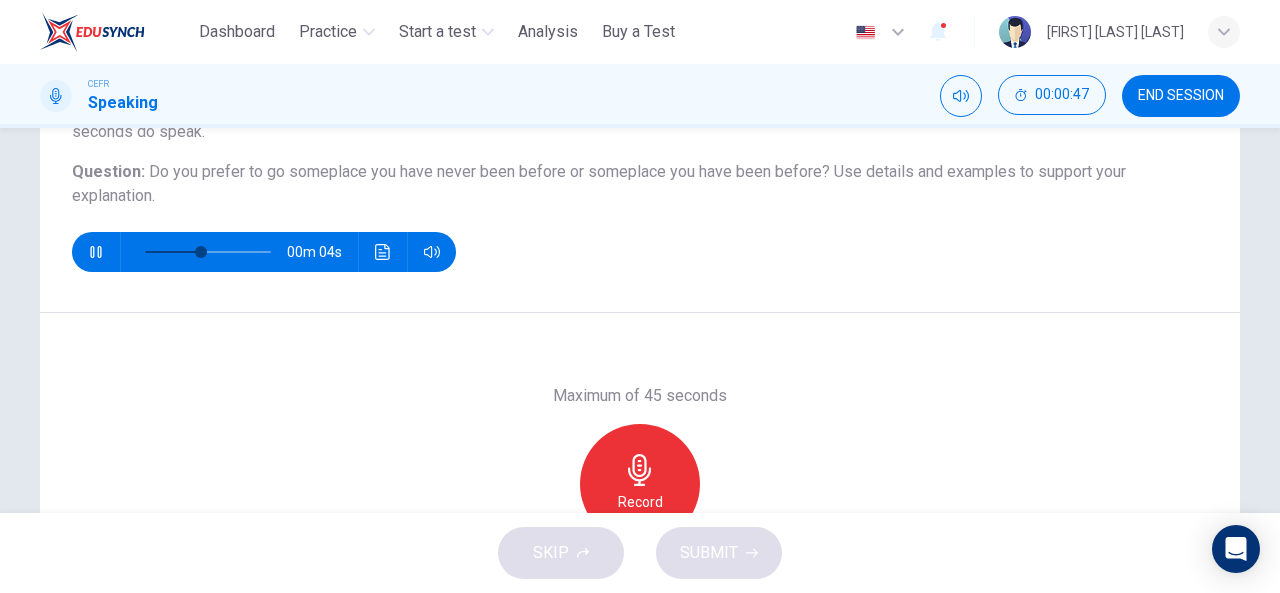scroll, scrollTop: 190, scrollLeft: 0, axis: vertical 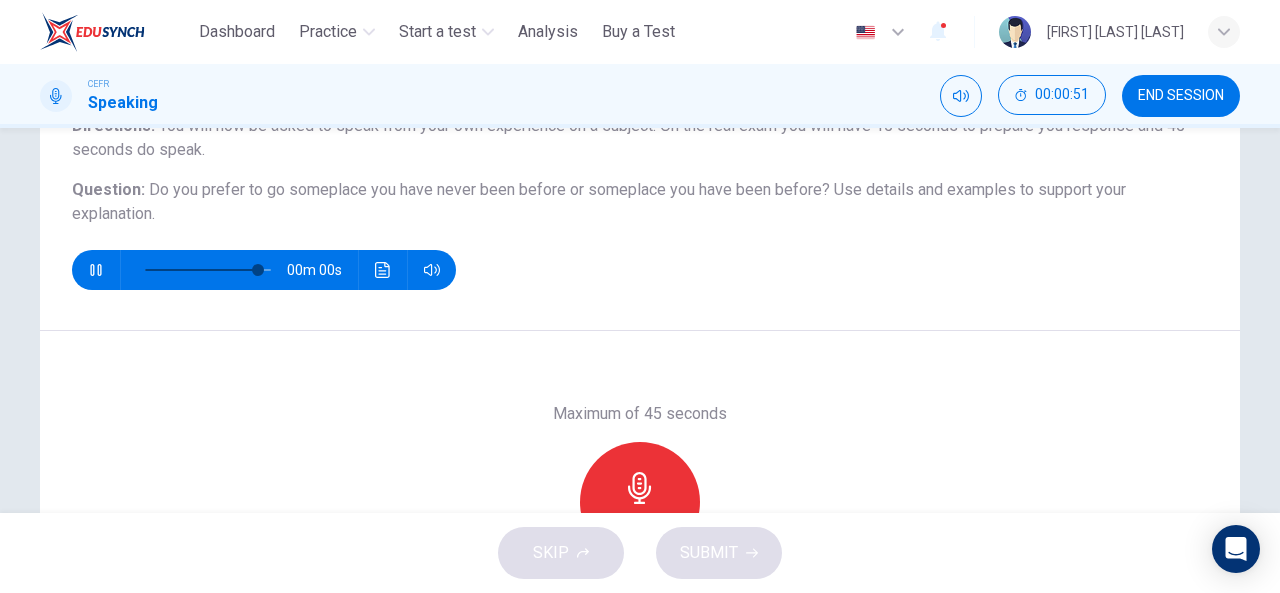 type on "*" 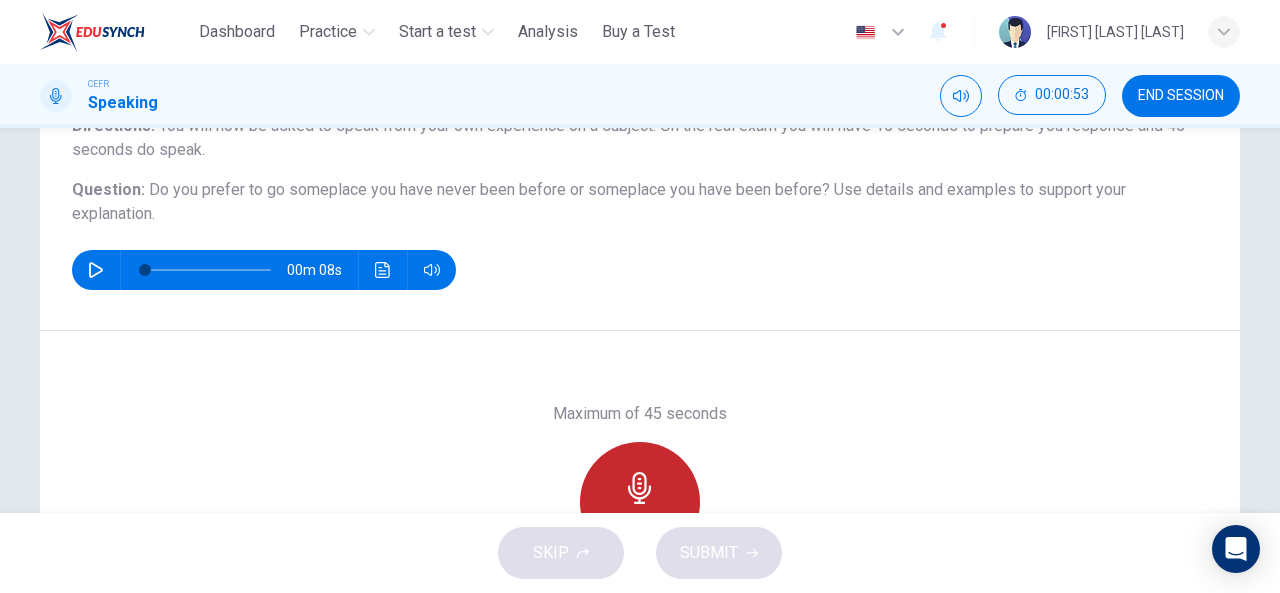 click on "Record" at bounding box center [640, 502] 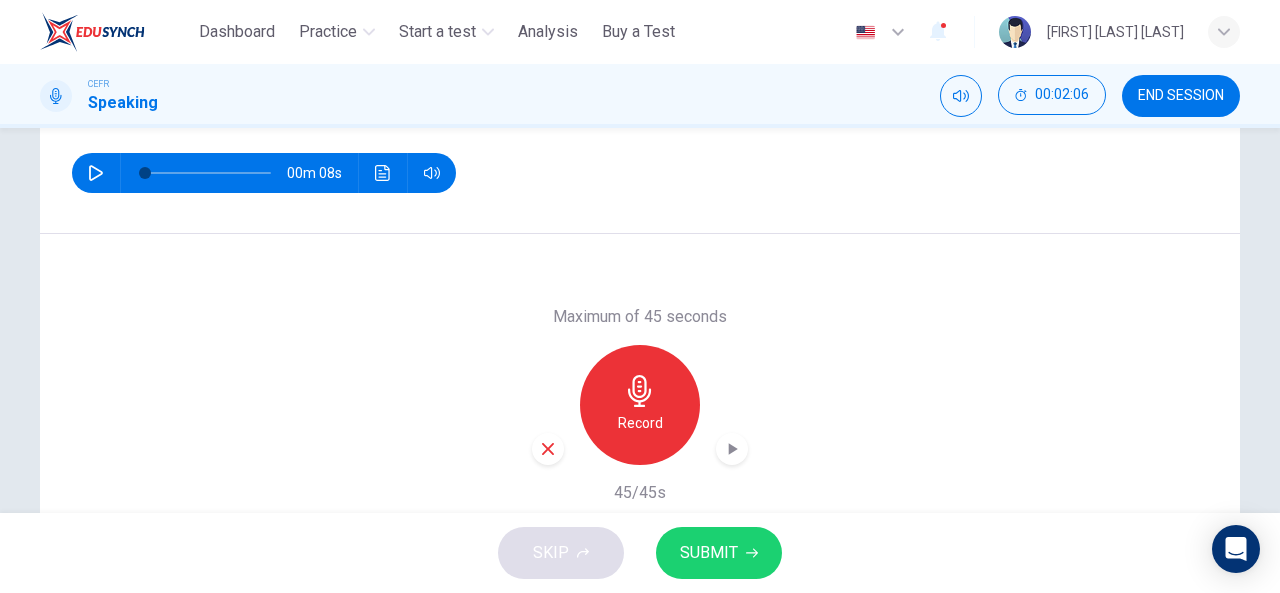 scroll, scrollTop: 390, scrollLeft: 0, axis: vertical 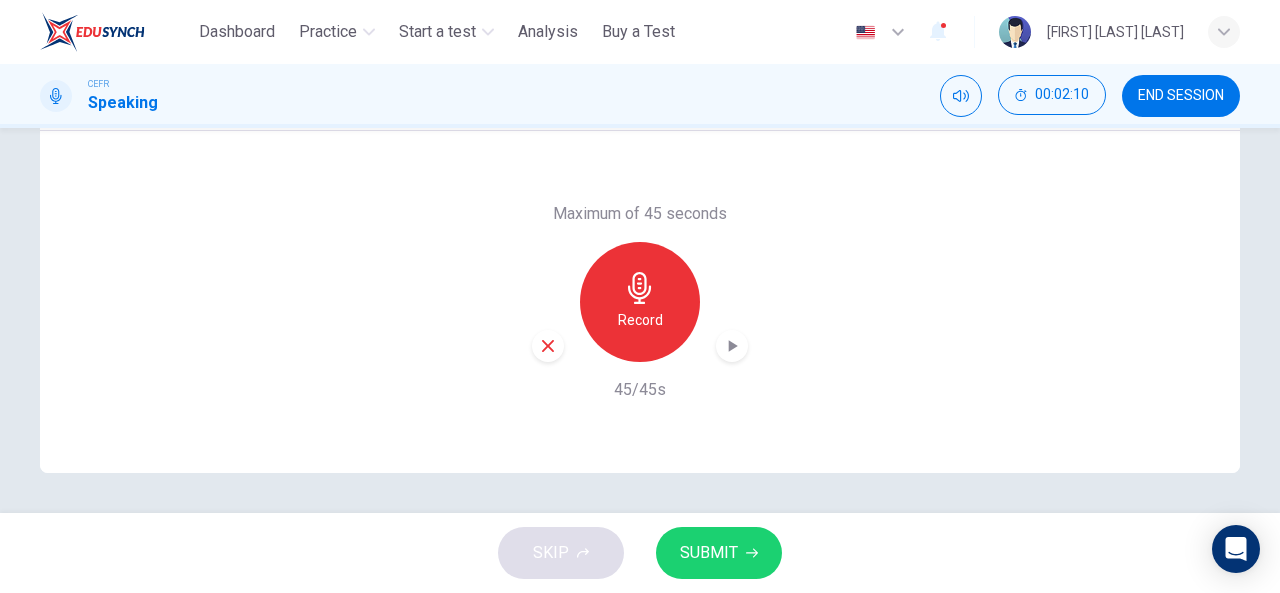 click at bounding box center [732, 346] 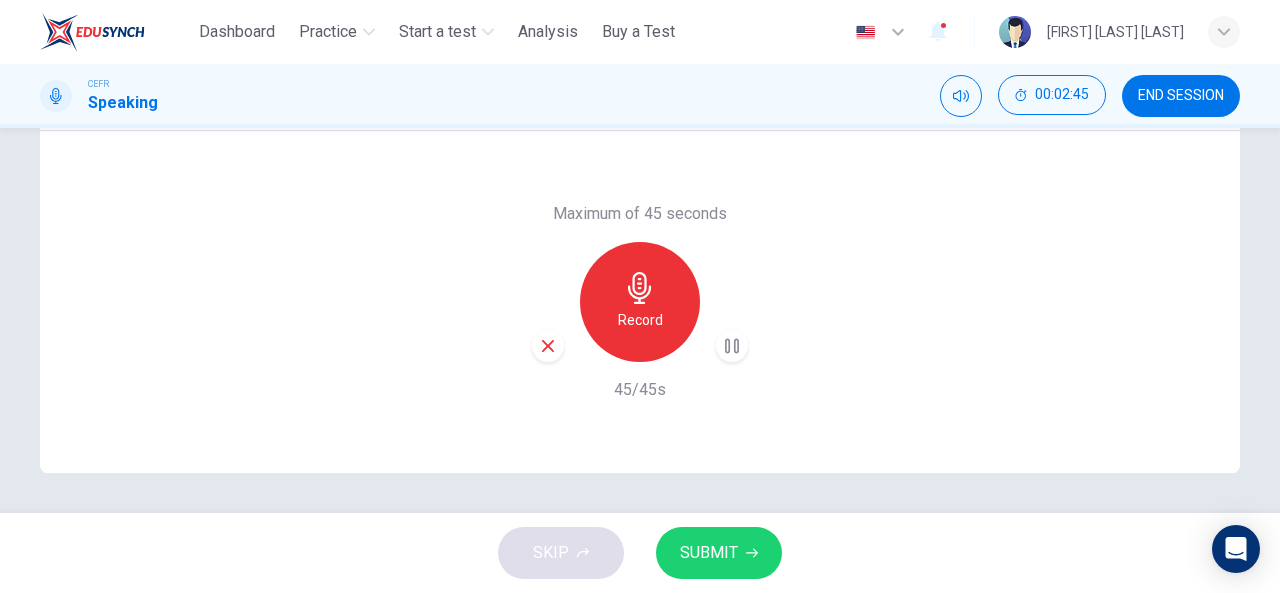 type 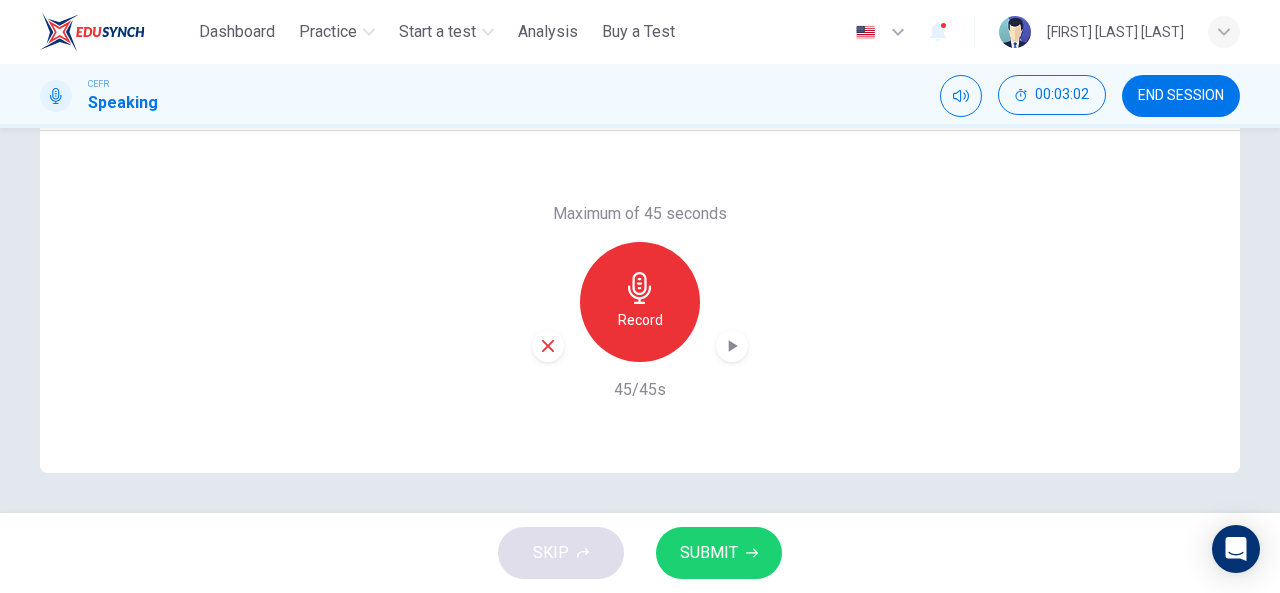 click 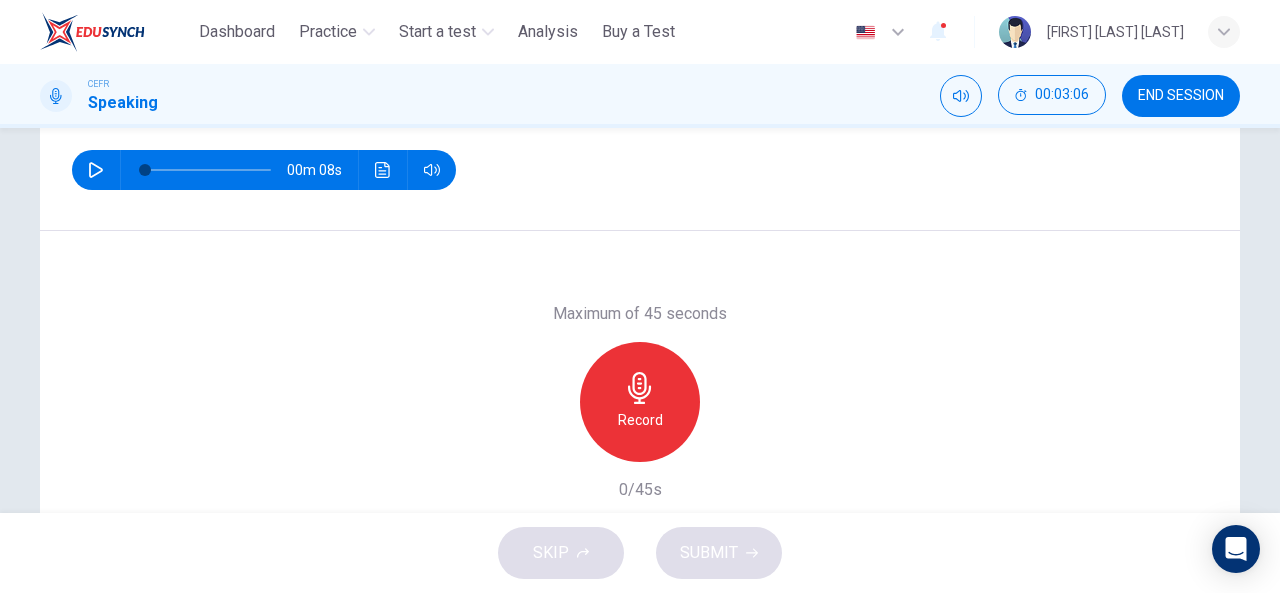 scroll, scrollTop: 190, scrollLeft: 0, axis: vertical 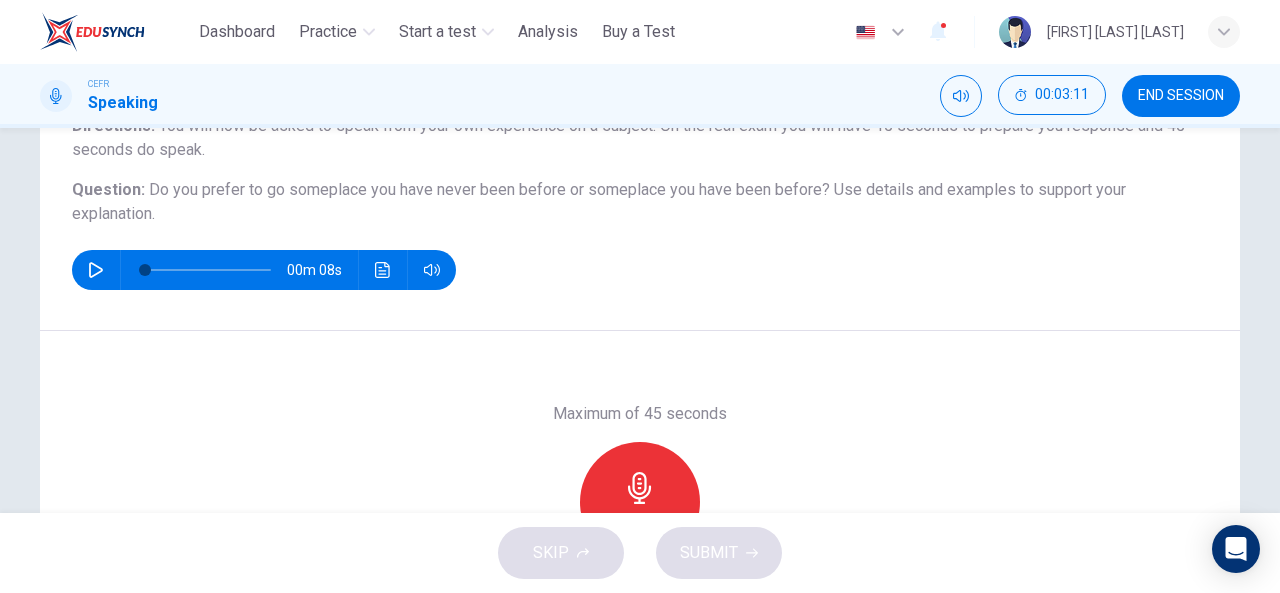 click on "Record" at bounding box center (640, 502) 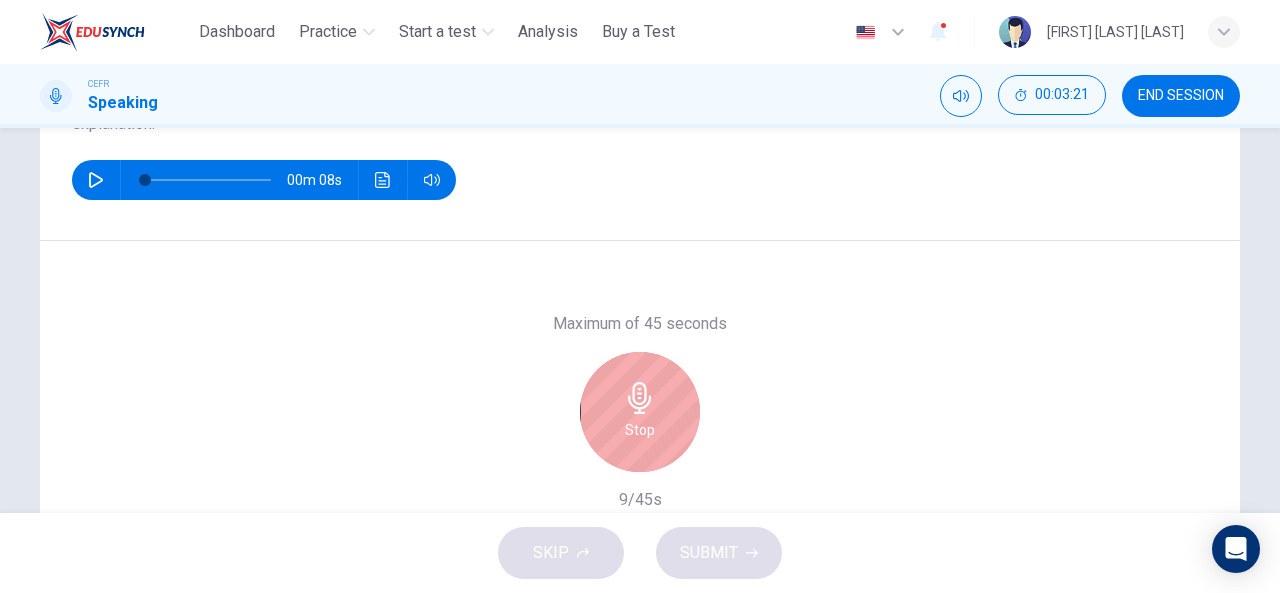 scroll, scrollTop: 290, scrollLeft: 0, axis: vertical 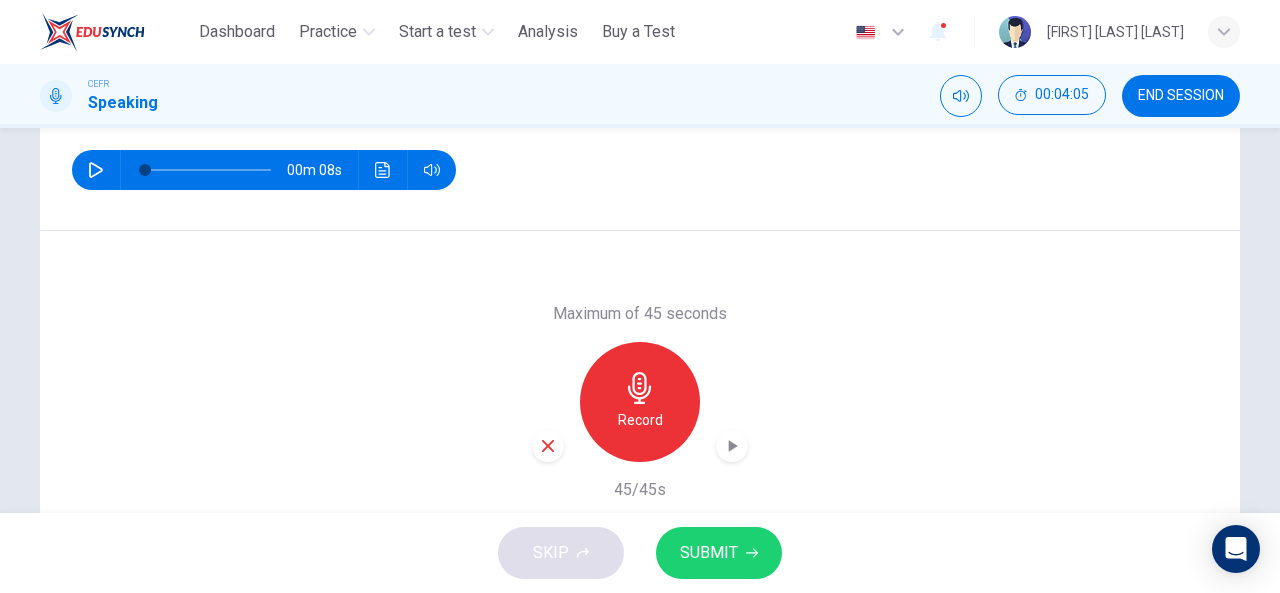 click 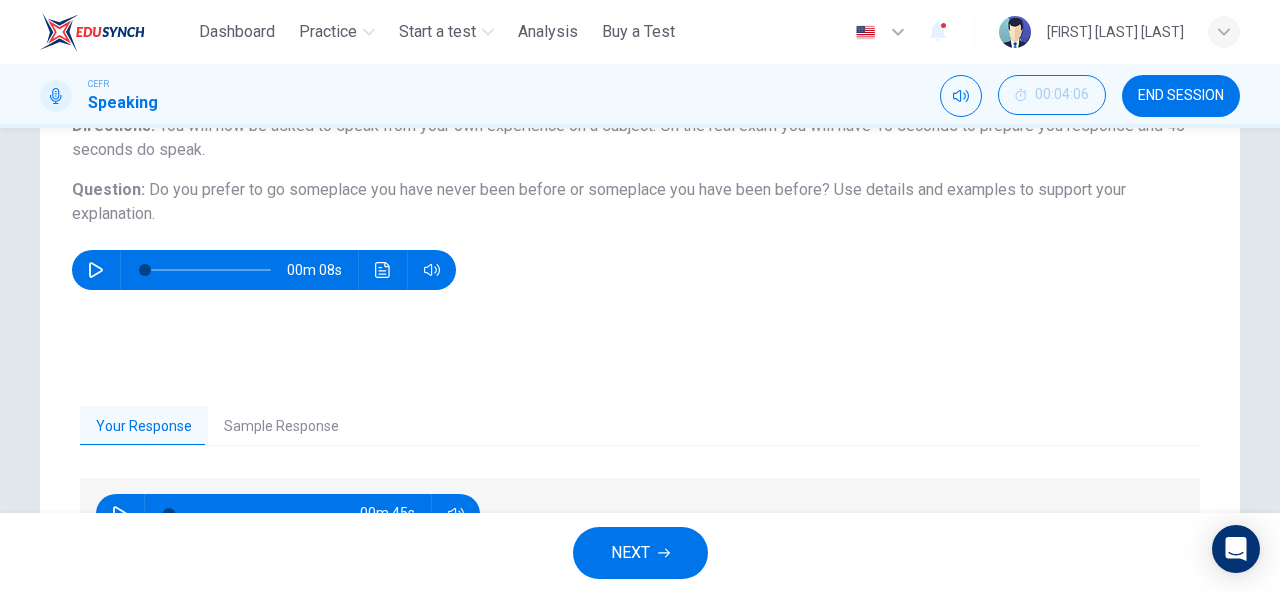 scroll, scrollTop: 290, scrollLeft: 0, axis: vertical 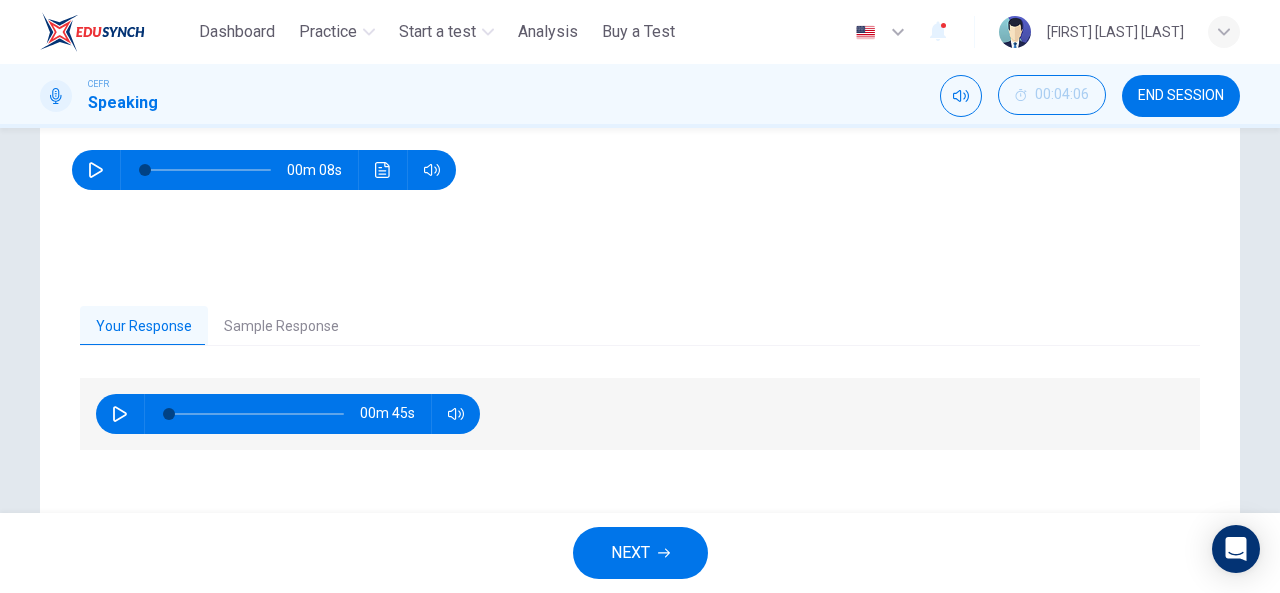 click on "Sample Response" at bounding box center (281, 327) 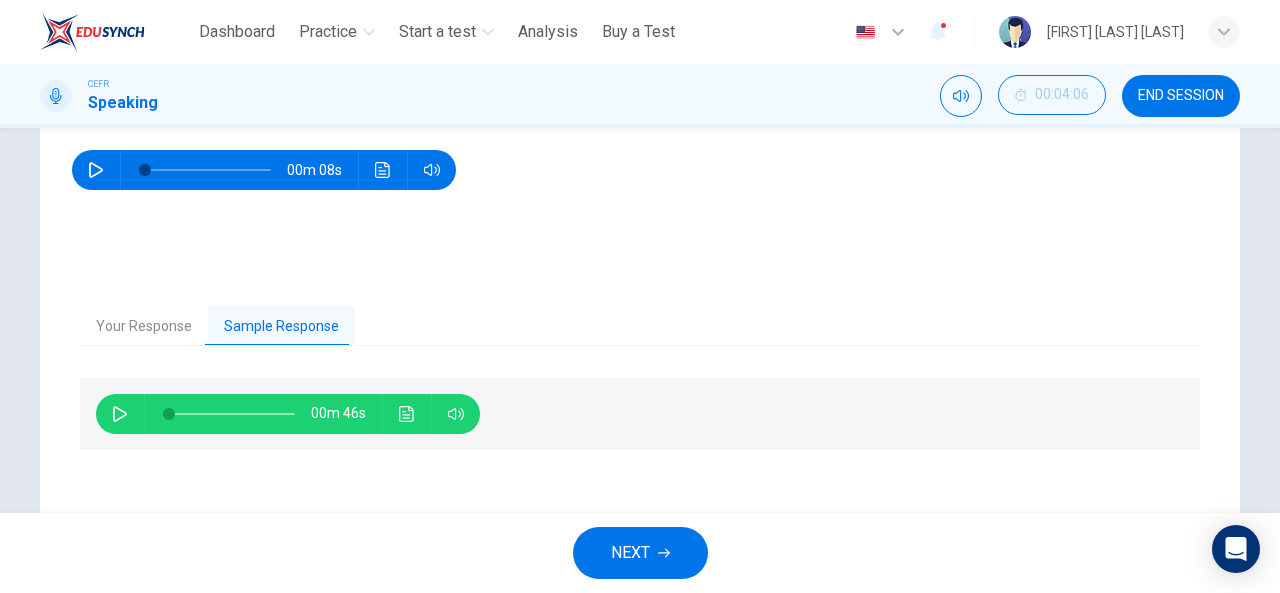 click 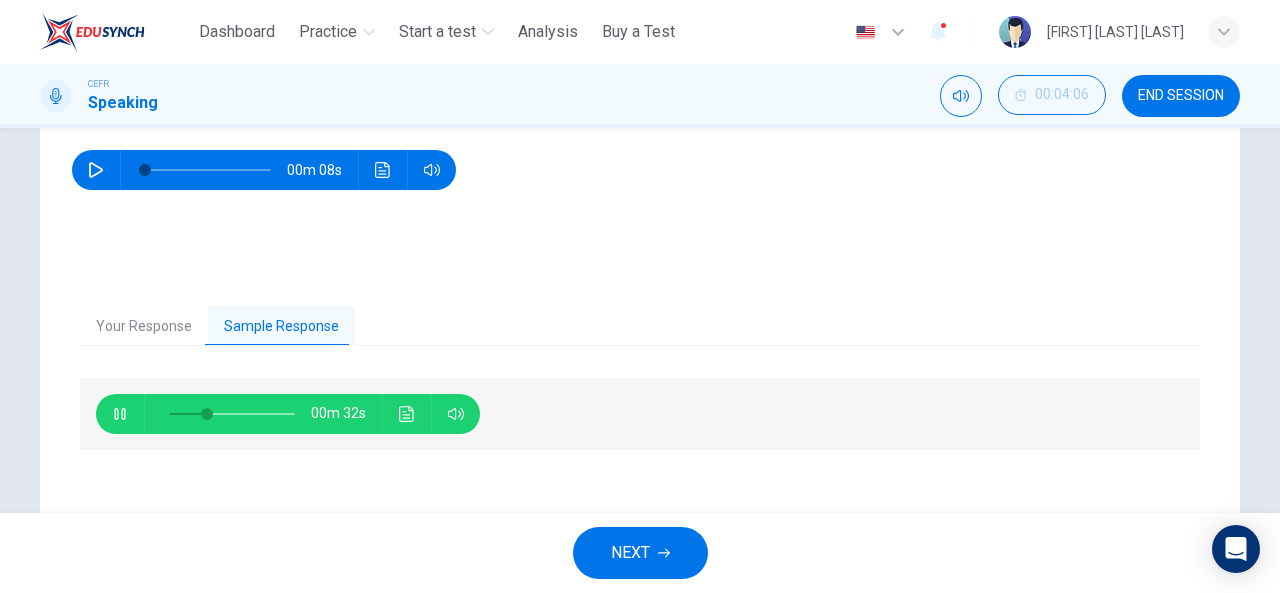 type on "**" 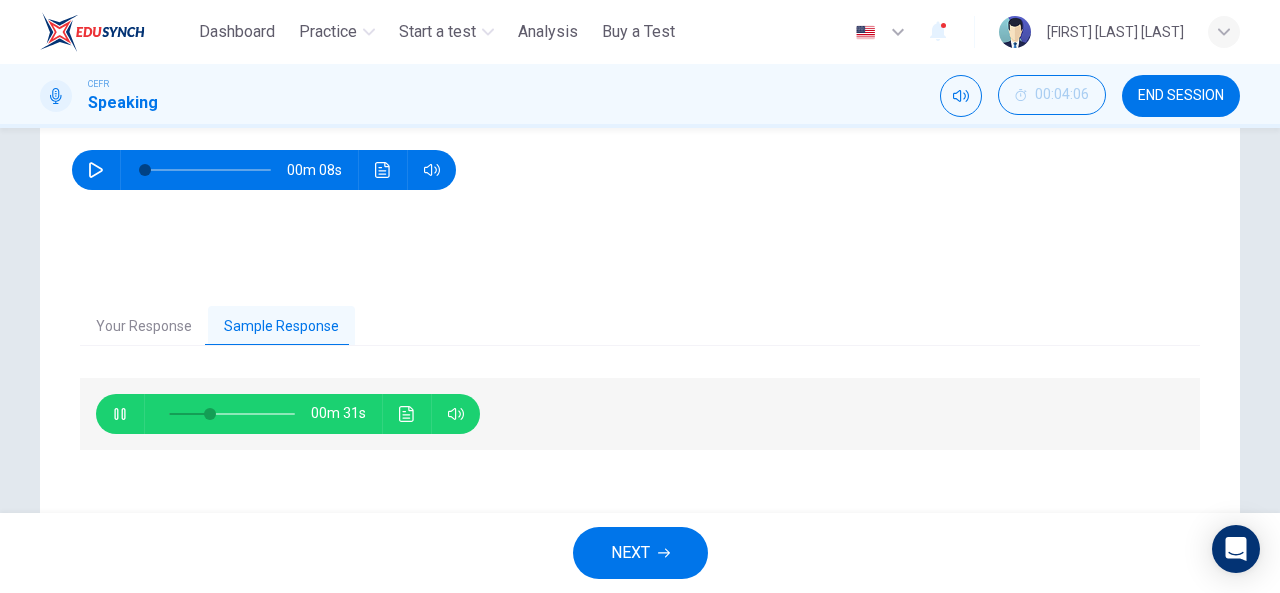 type 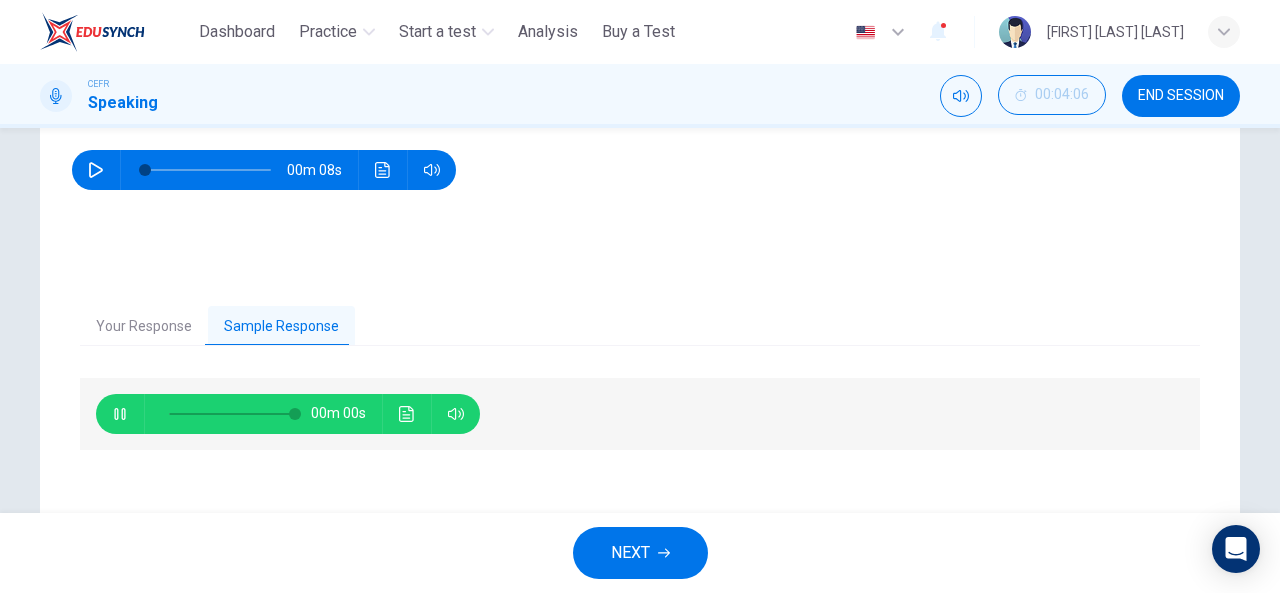 type on "*" 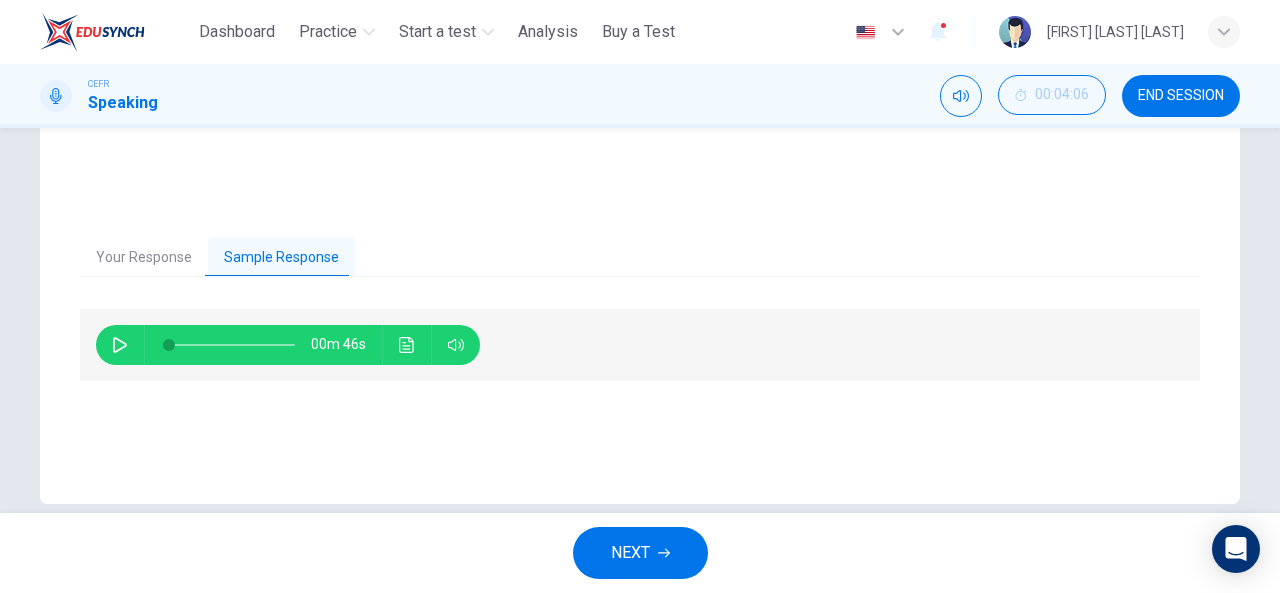 scroll, scrollTop: 390, scrollLeft: 0, axis: vertical 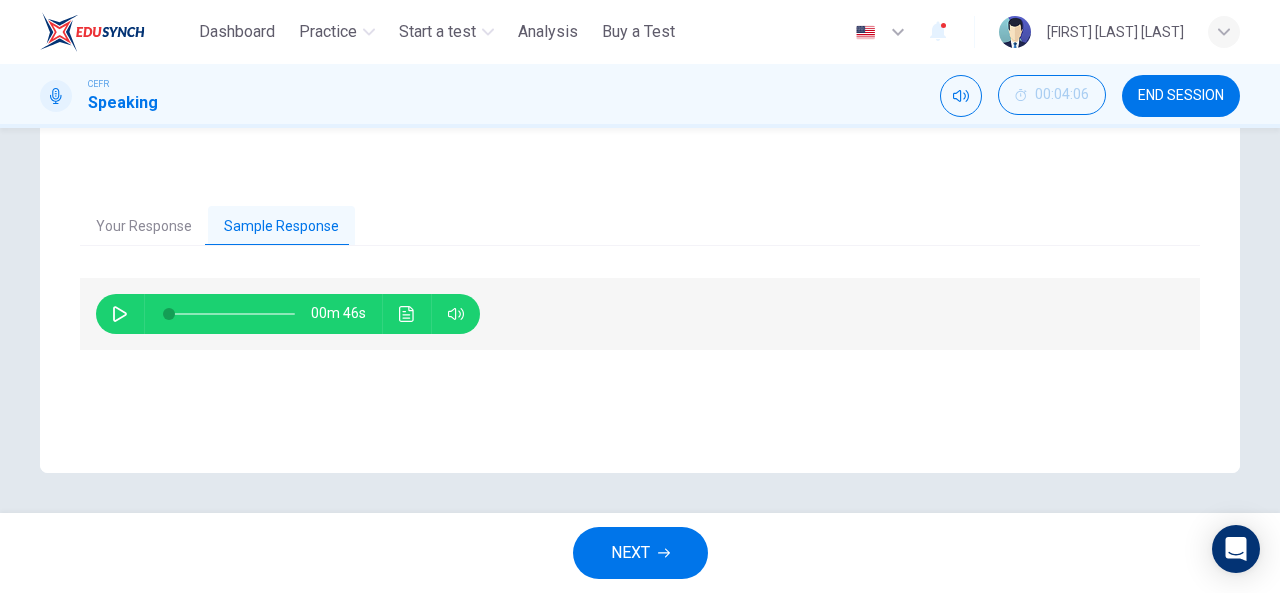 click on "NEXT" at bounding box center (640, 553) 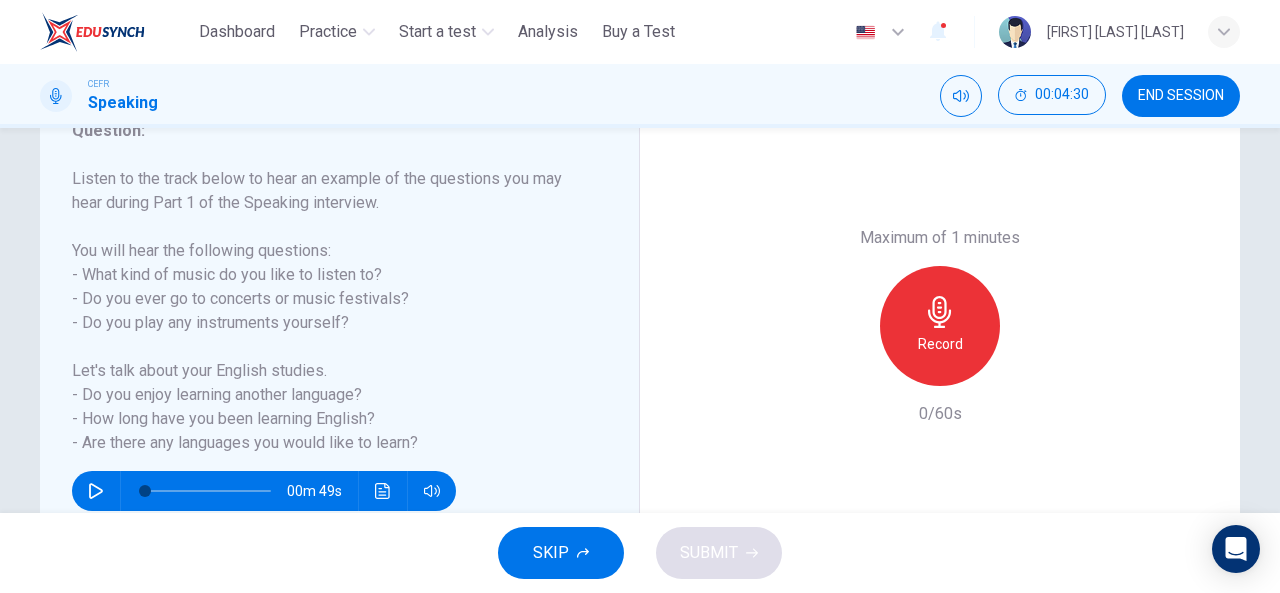 scroll, scrollTop: 390, scrollLeft: 0, axis: vertical 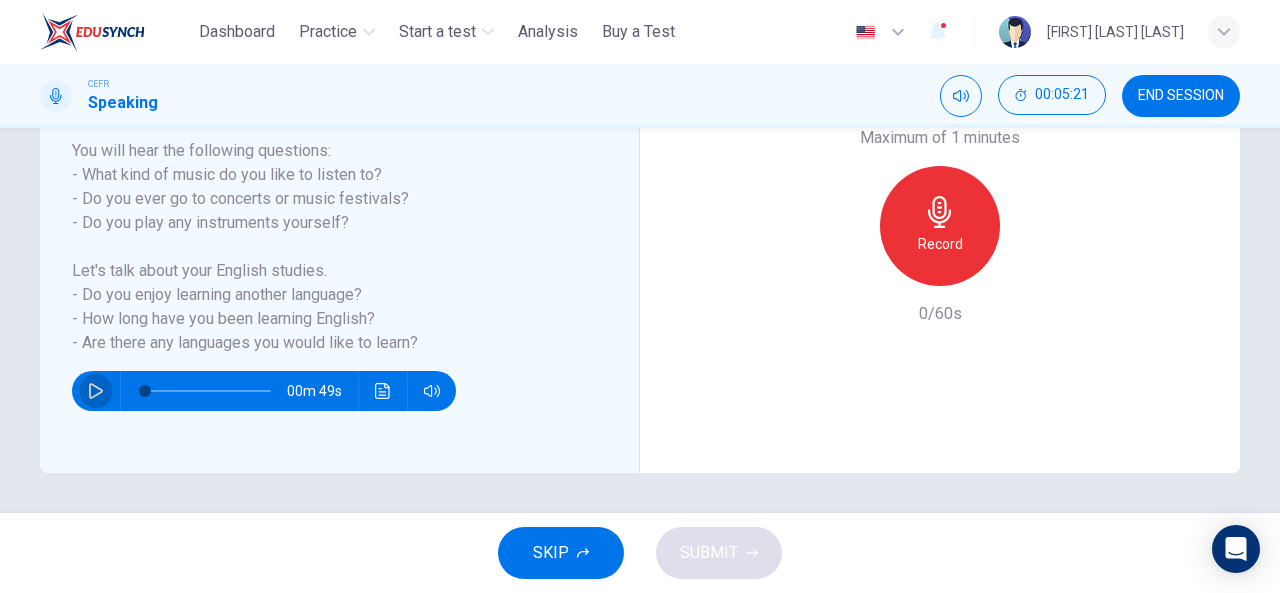 click 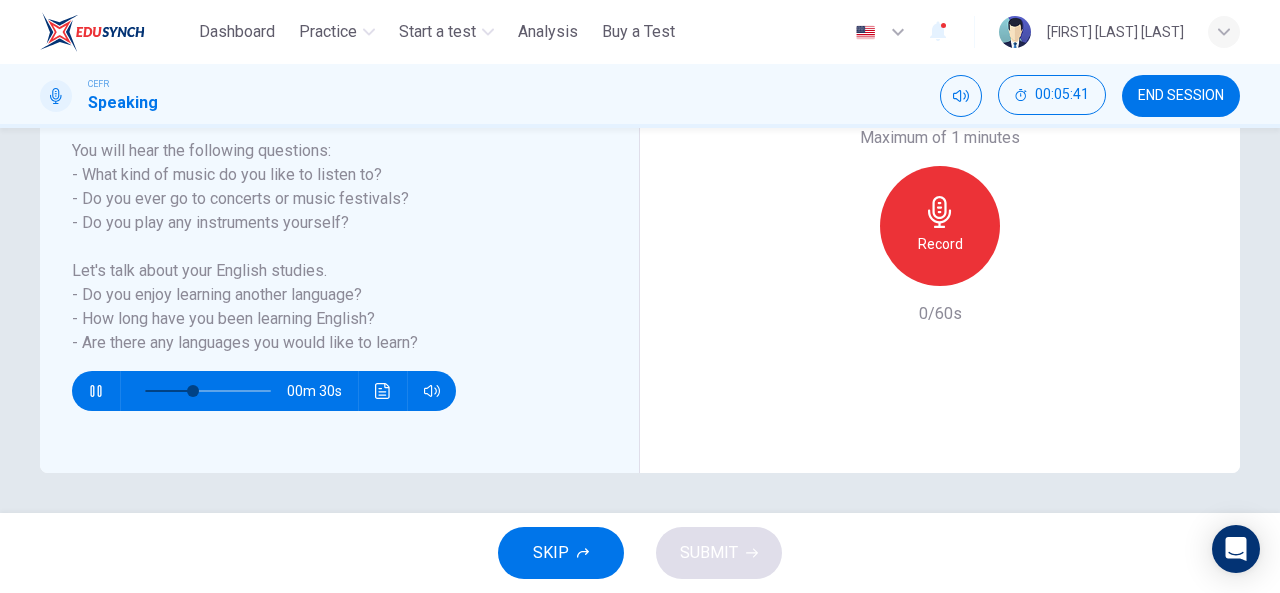 click 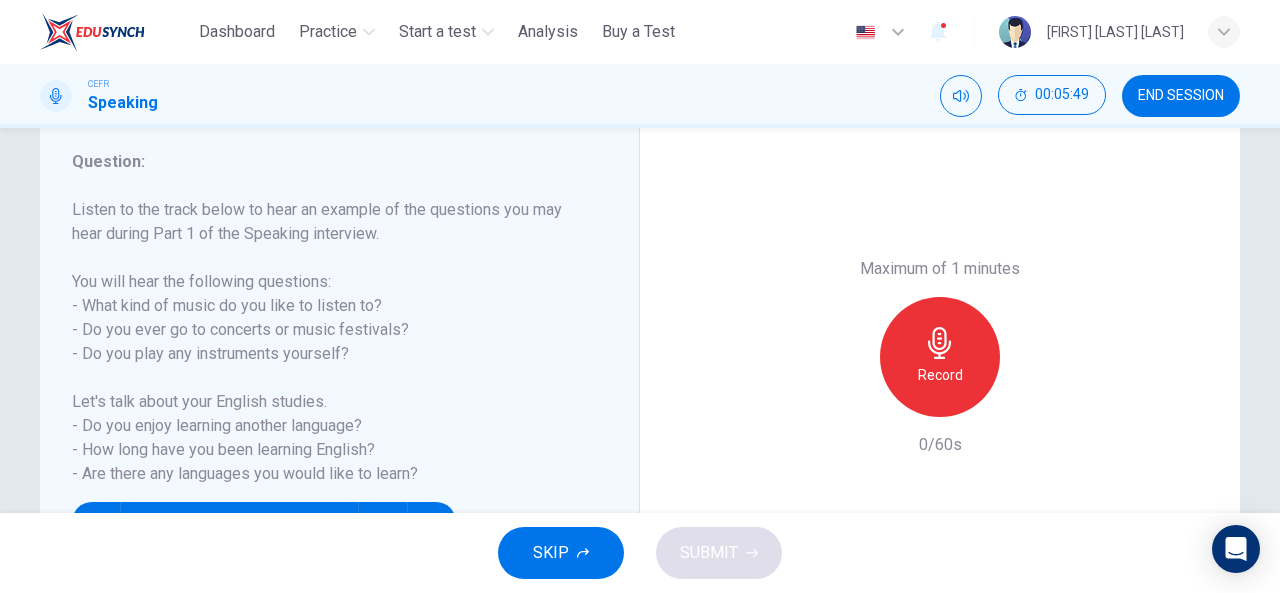 scroll, scrollTop: 290, scrollLeft: 0, axis: vertical 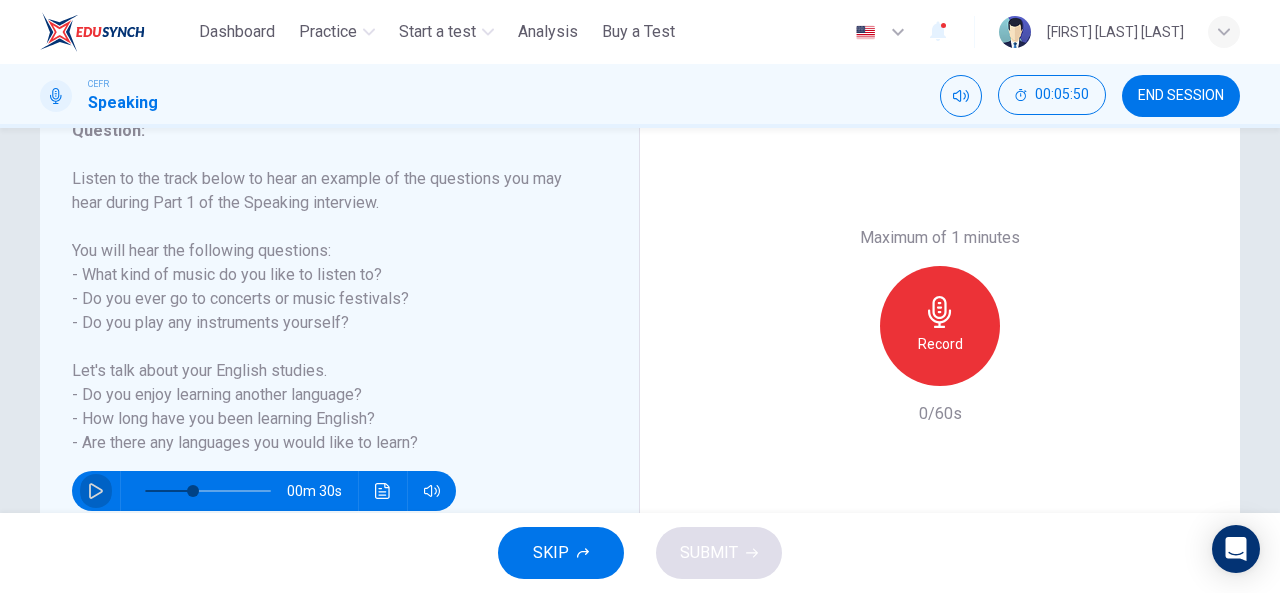 click 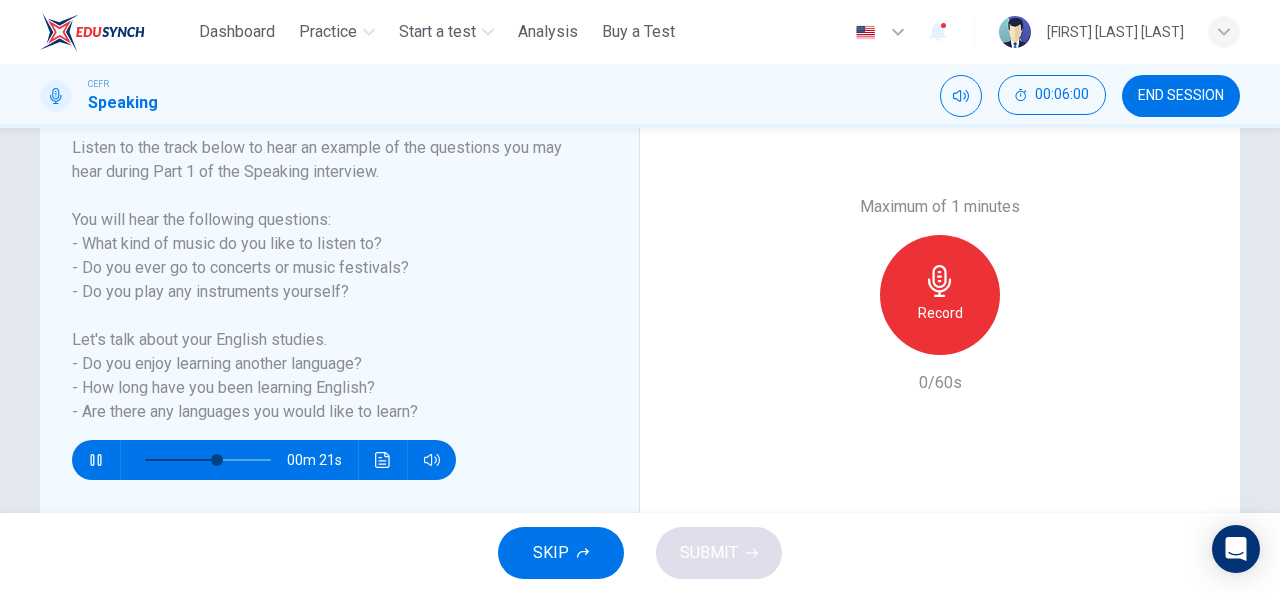 scroll, scrollTop: 290, scrollLeft: 0, axis: vertical 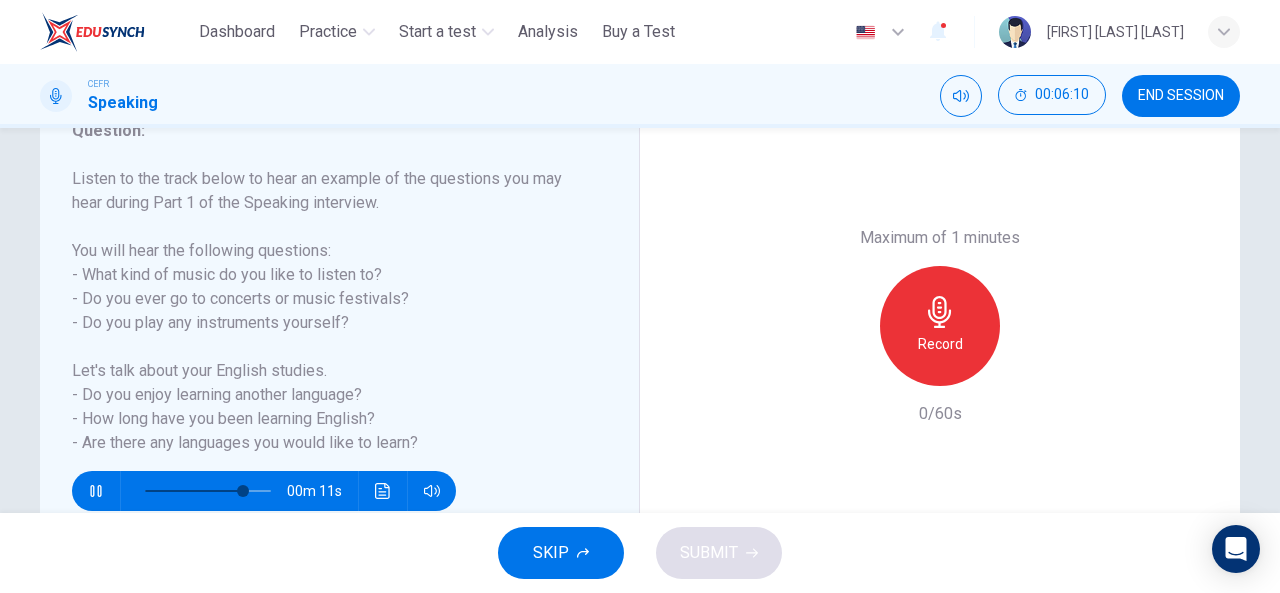 click 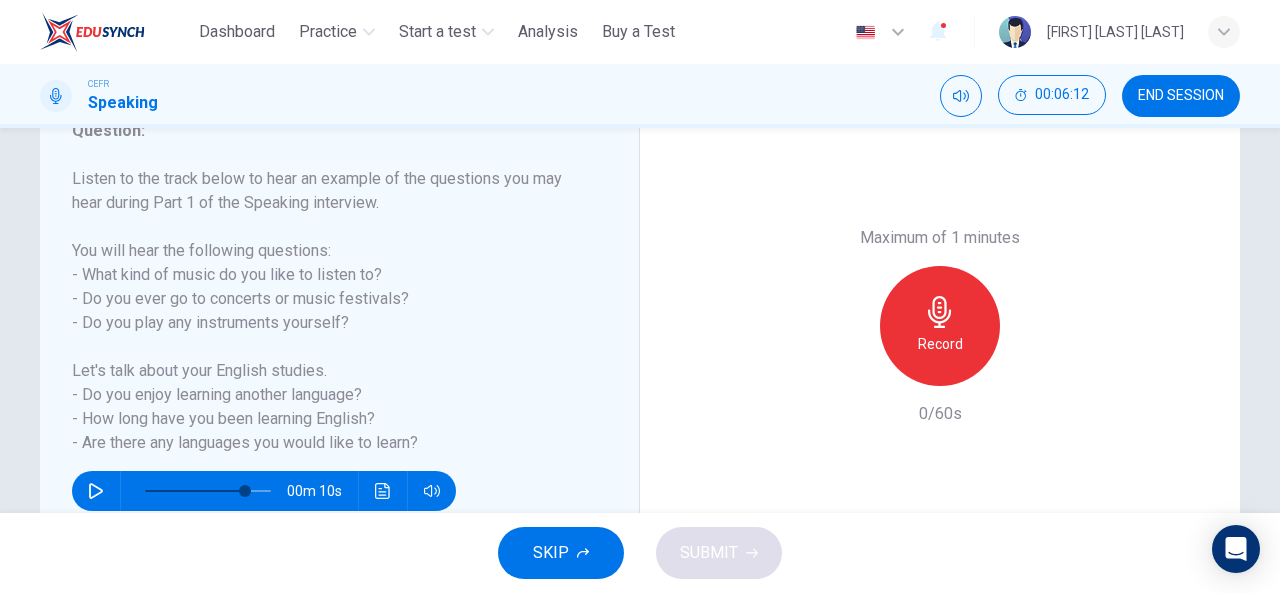 click 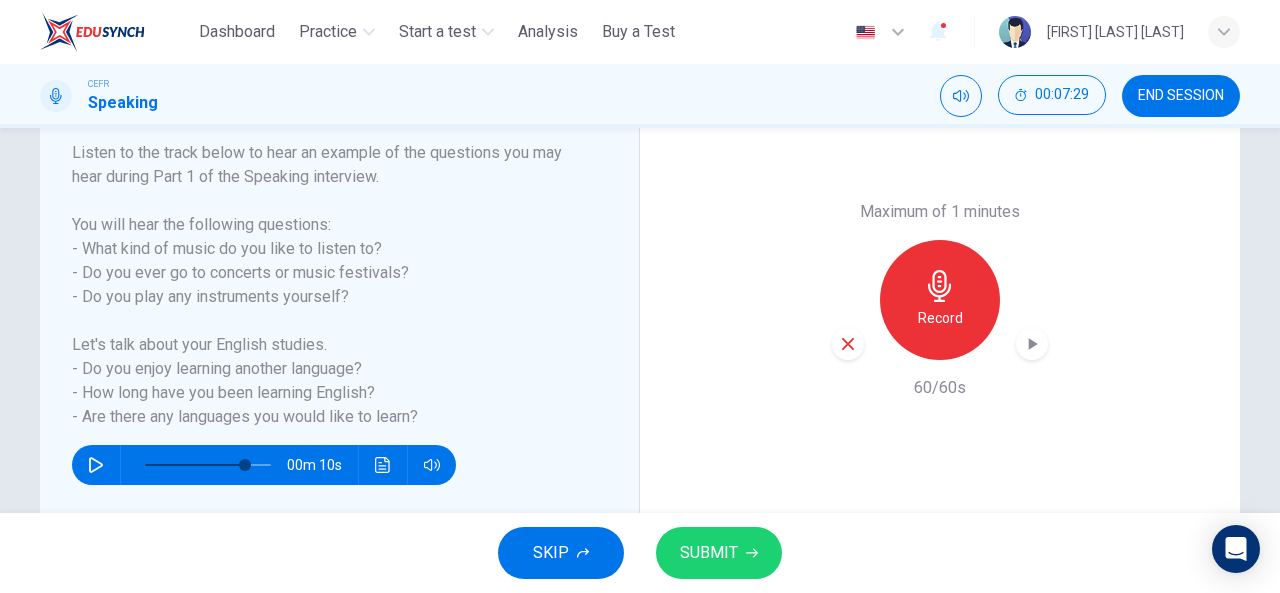 scroll, scrollTop: 290, scrollLeft: 0, axis: vertical 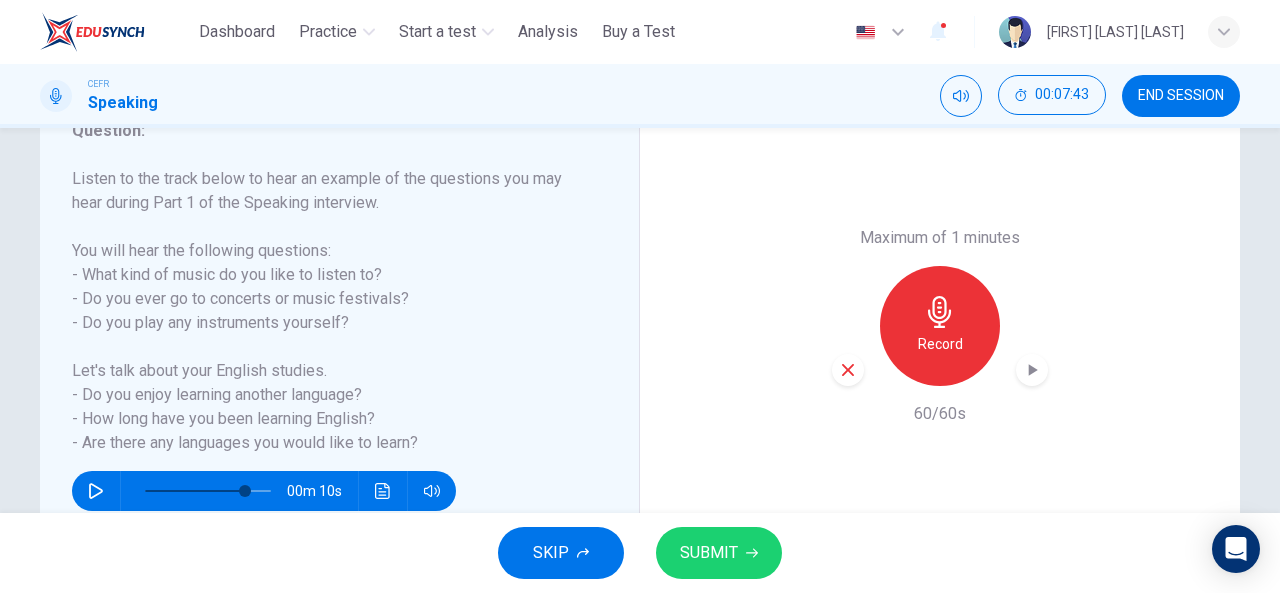 click at bounding box center (848, 370) 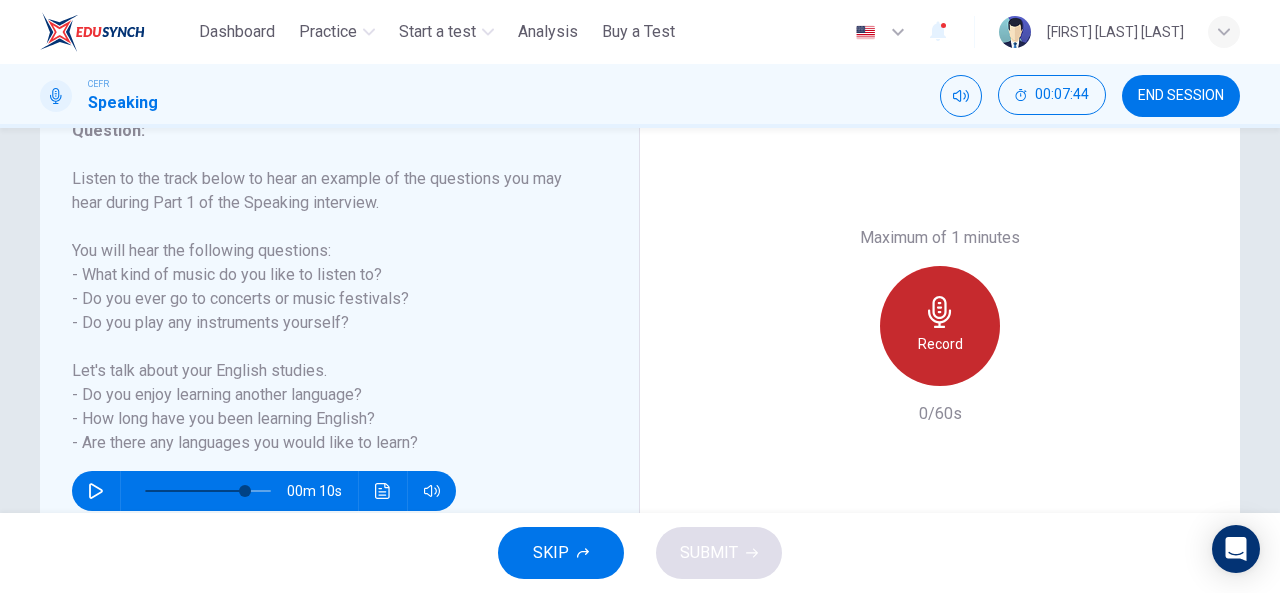 click on "Record" at bounding box center [940, 344] 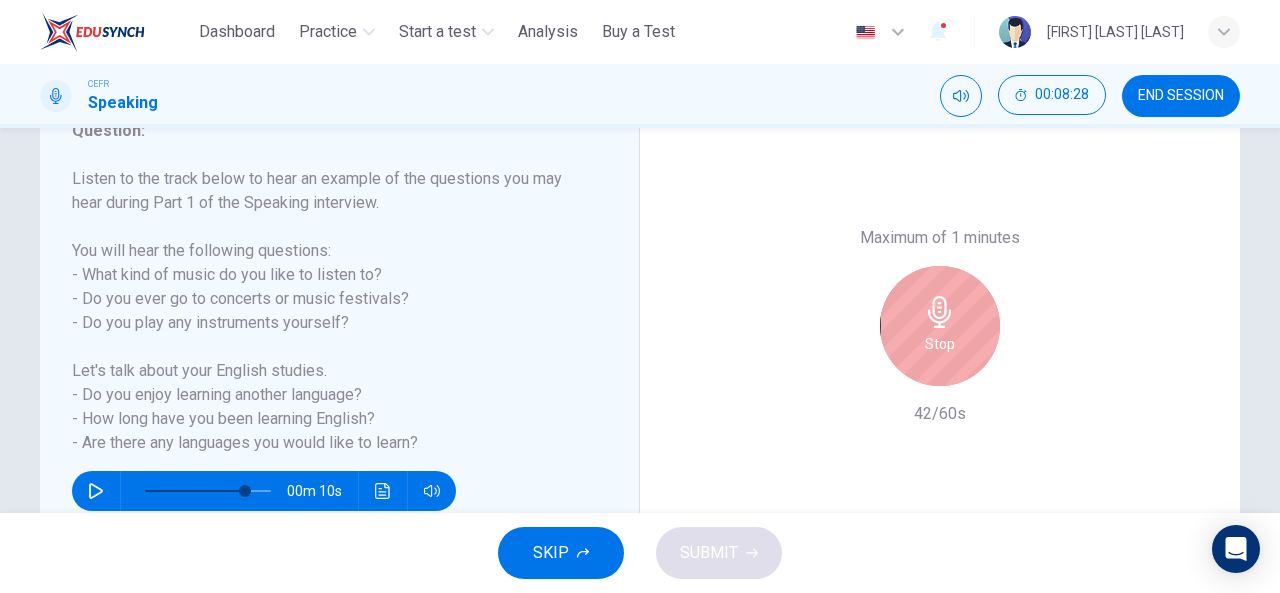 scroll, scrollTop: 390, scrollLeft: 0, axis: vertical 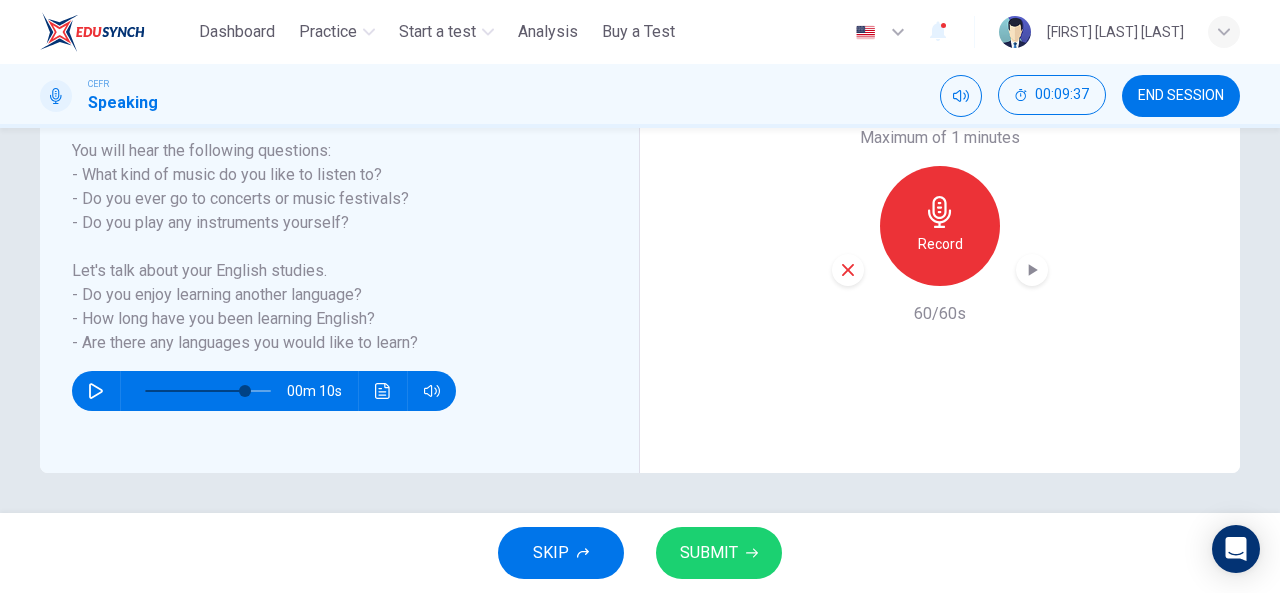 click on "SUBMIT" at bounding box center [709, 553] 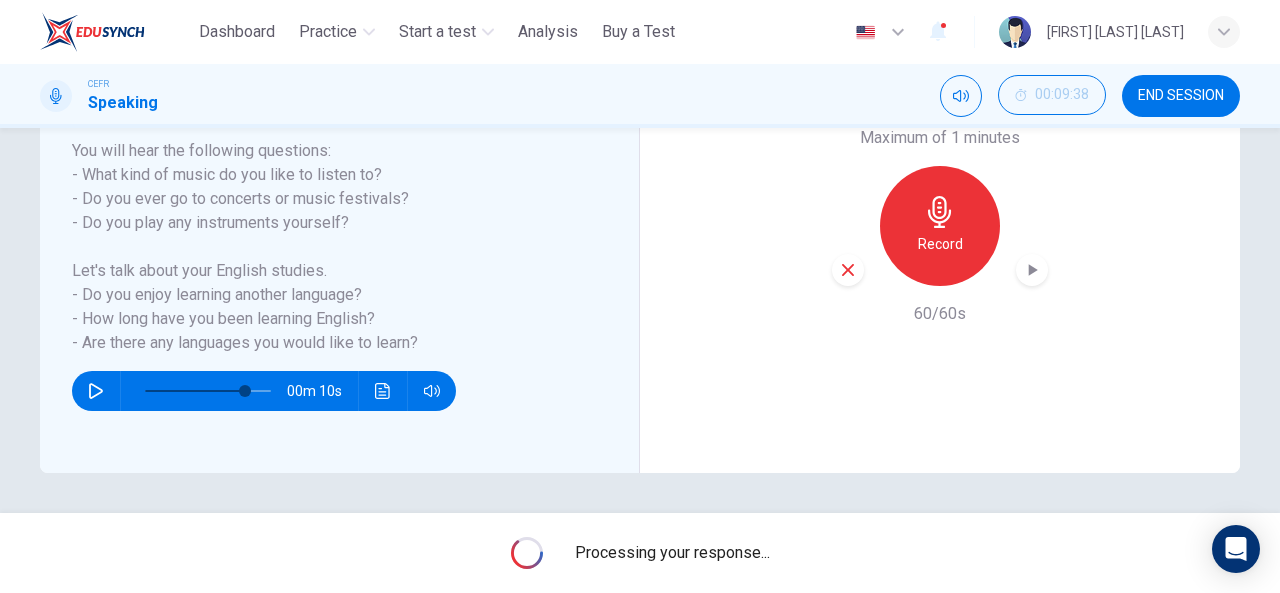 type on "*" 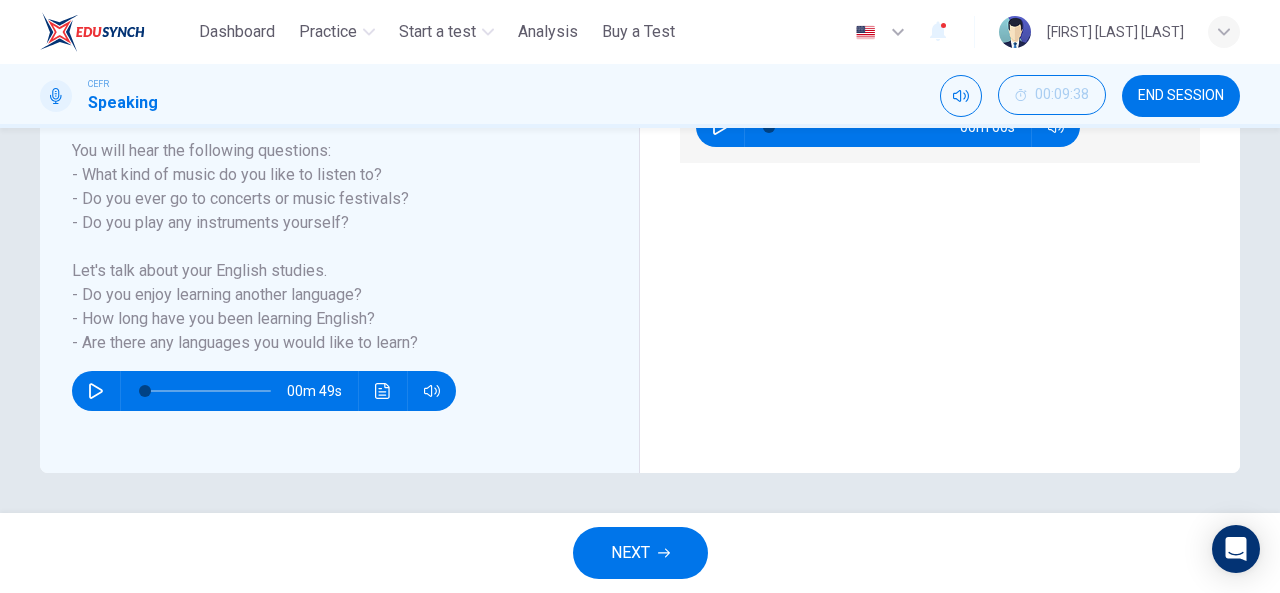scroll, scrollTop: 190, scrollLeft: 0, axis: vertical 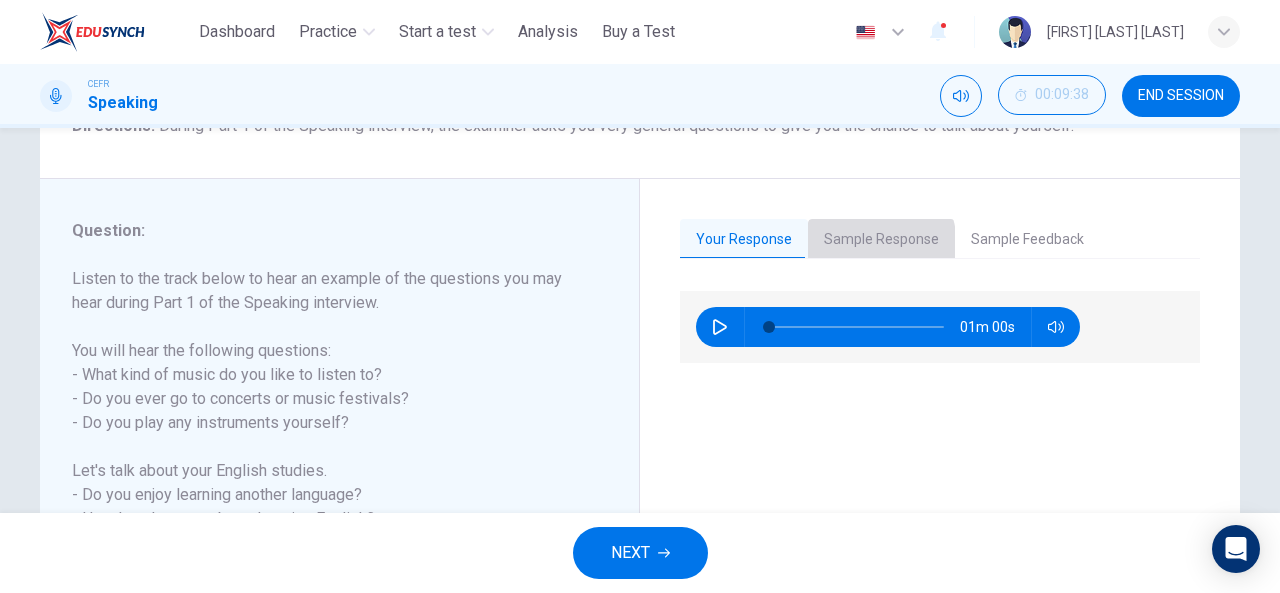 click on "Sample Response" at bounding box center [881, 240] 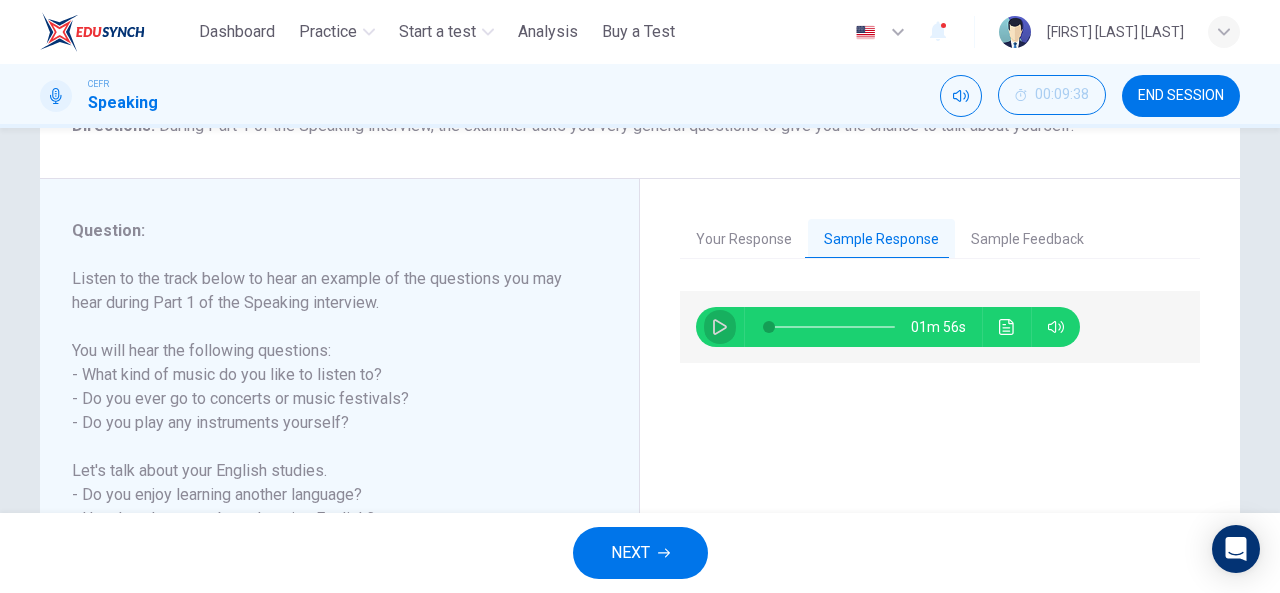 click at bounding box center (720, 327) 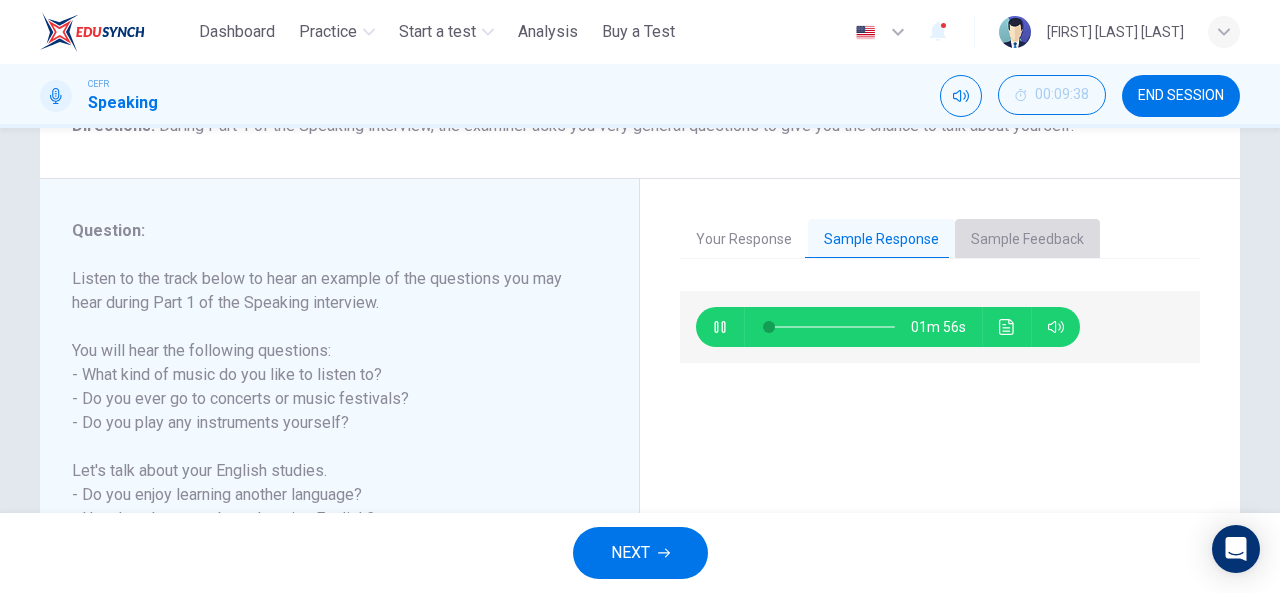 click on "Sample Feedback" at bounding box center [1027, 240] 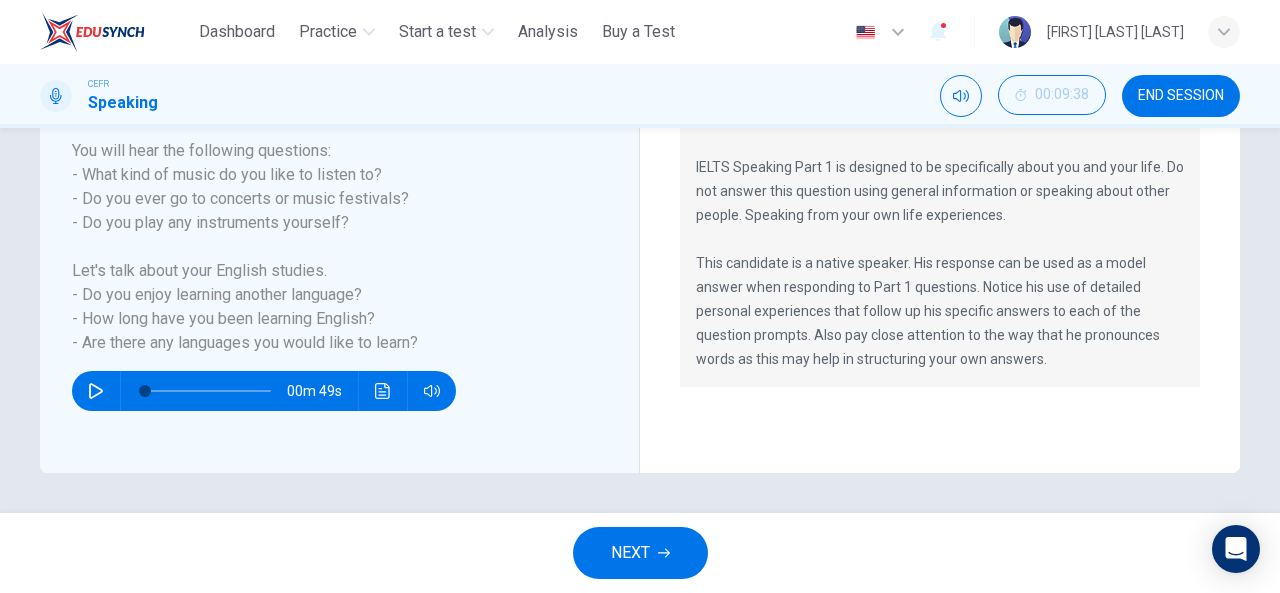 scroll, scrollTop: 190, scrollLeft: 0, axis: vertical 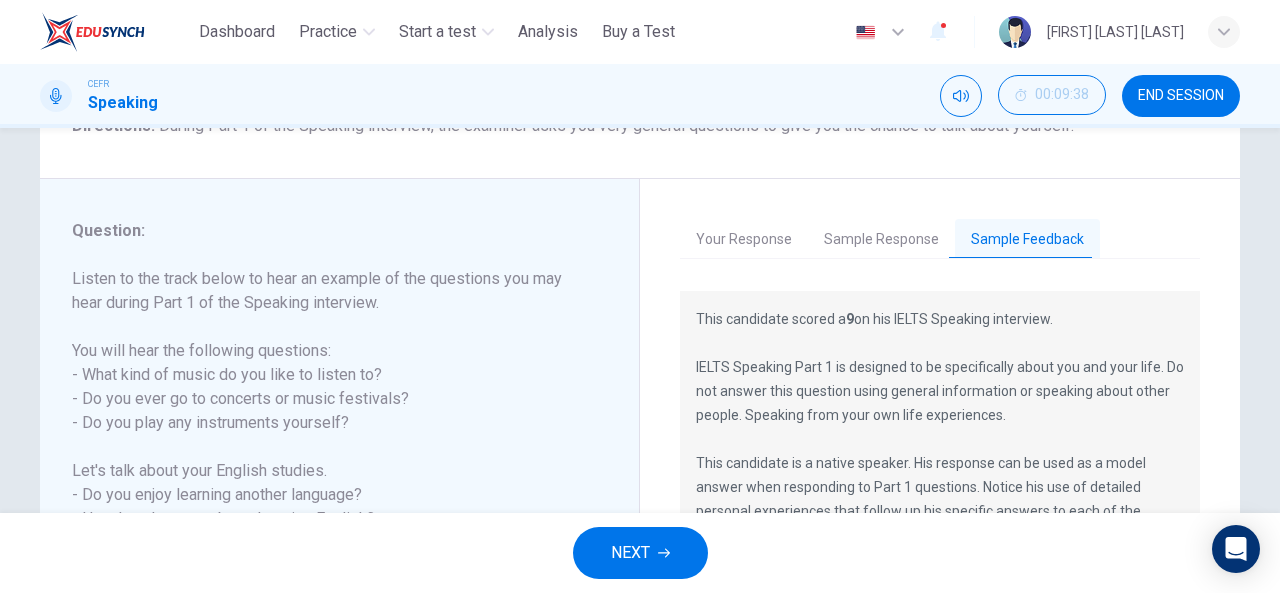 click on "Sample Response" at bounding box center [881, 240] 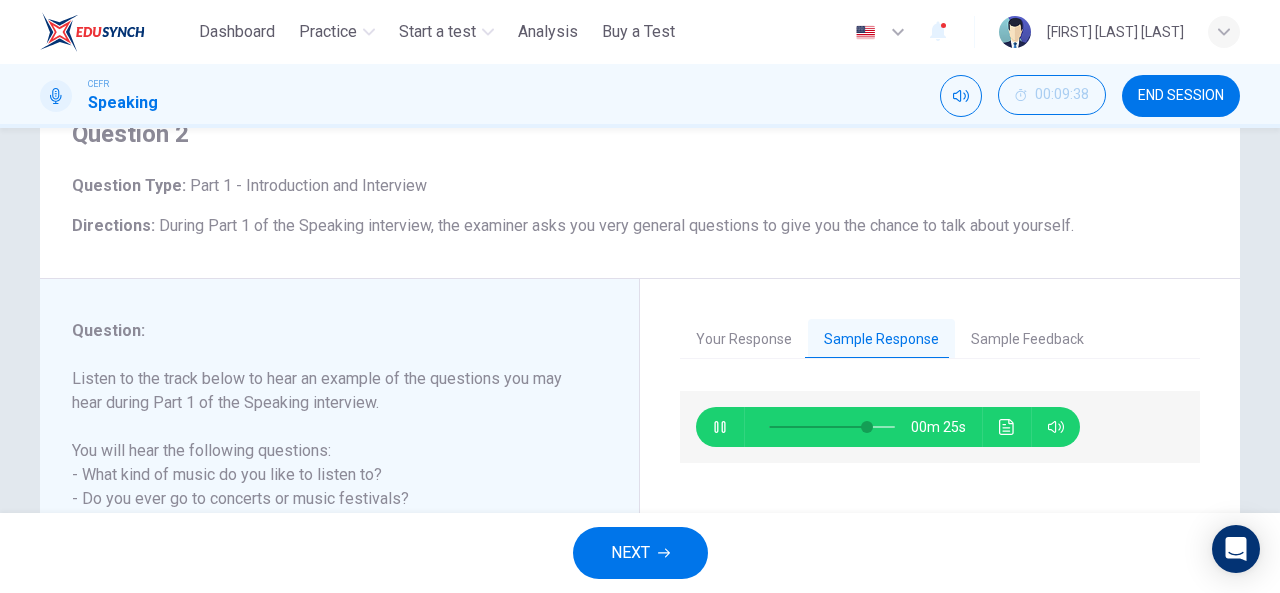scroll, scrollTop: 190, scrollLeft: 0, axis: vertical 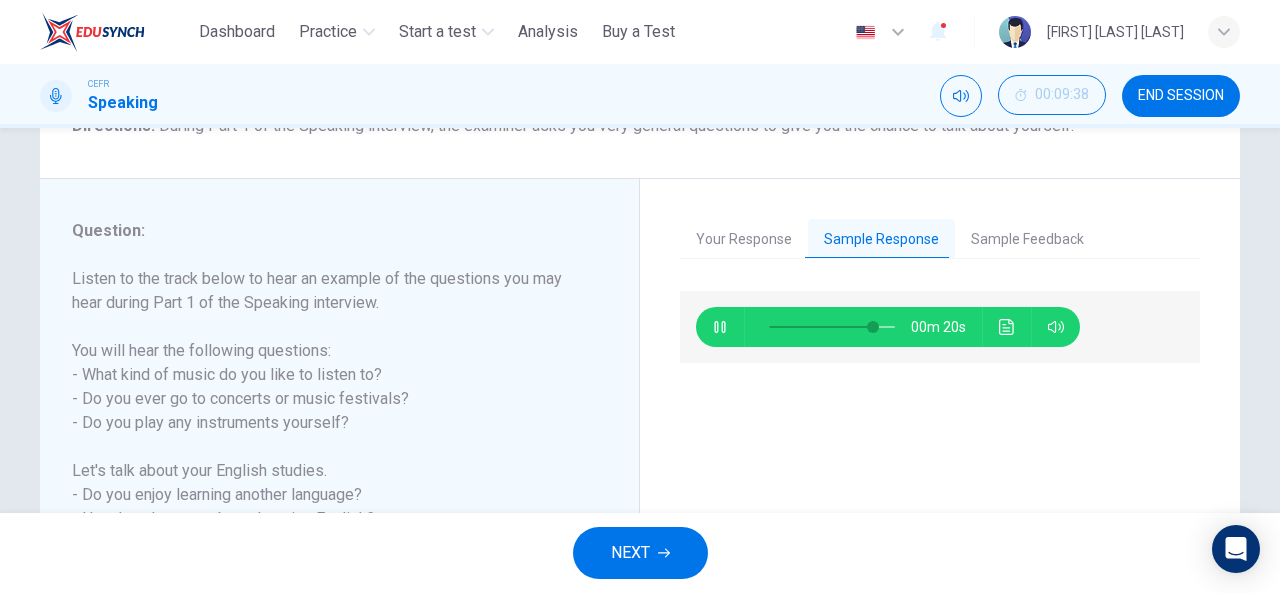 type on "**" 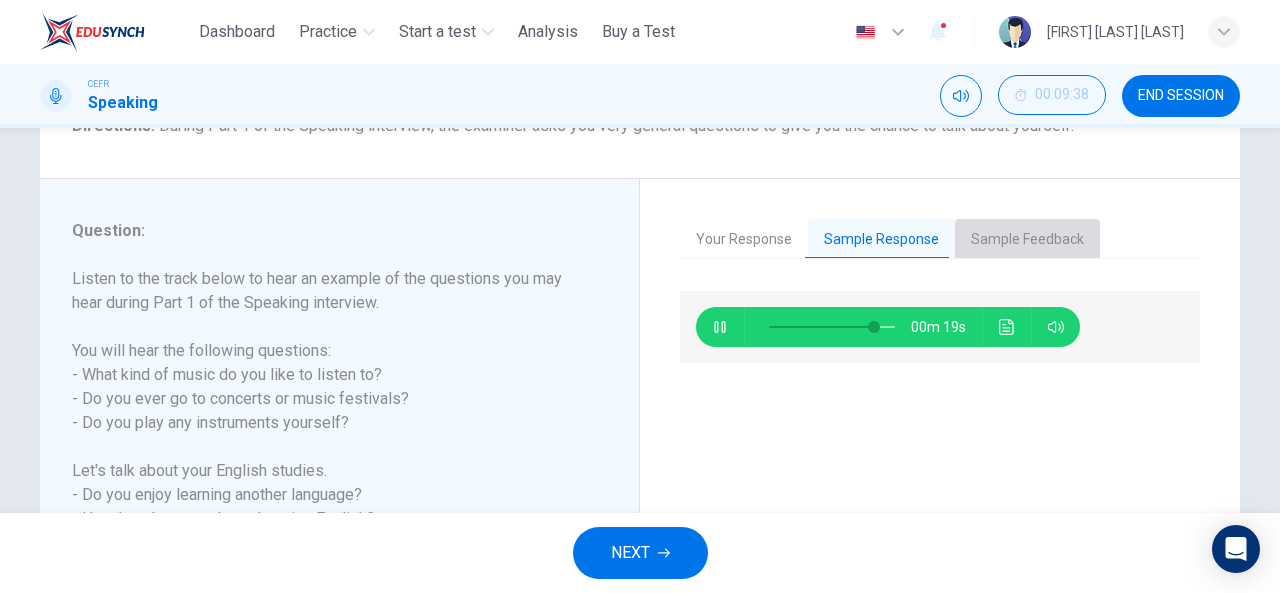 click on "Sample Feedback" at bounding box center [1027, 240] 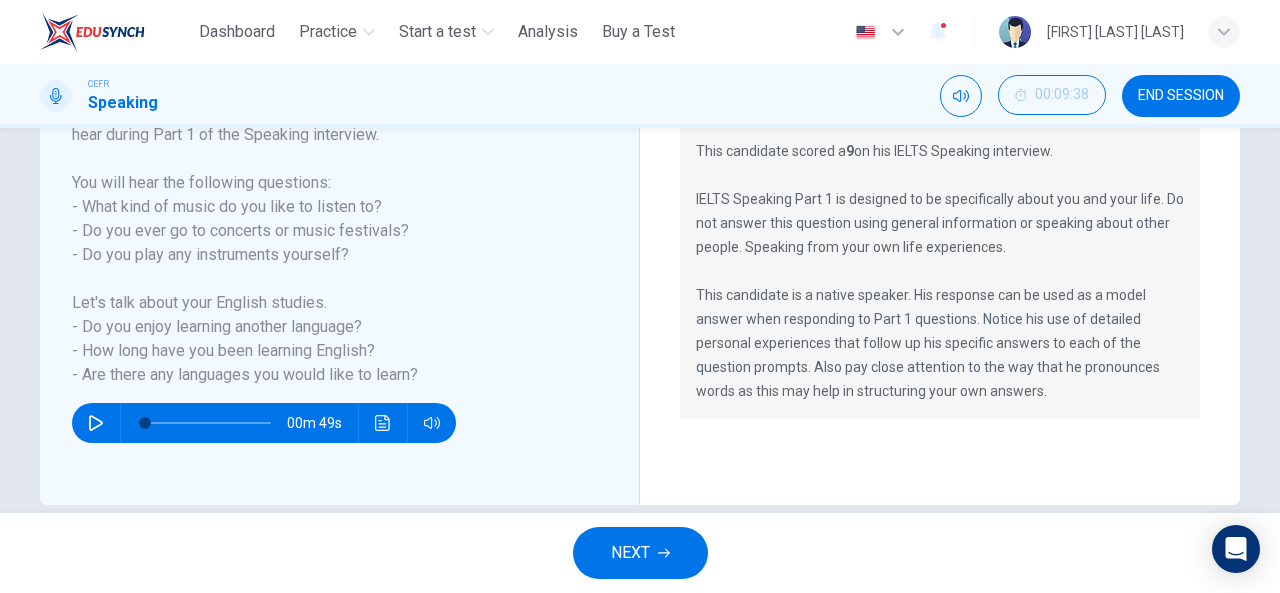 scroll, scrollTop: 390, scrollLeft: 0, axis: vertical 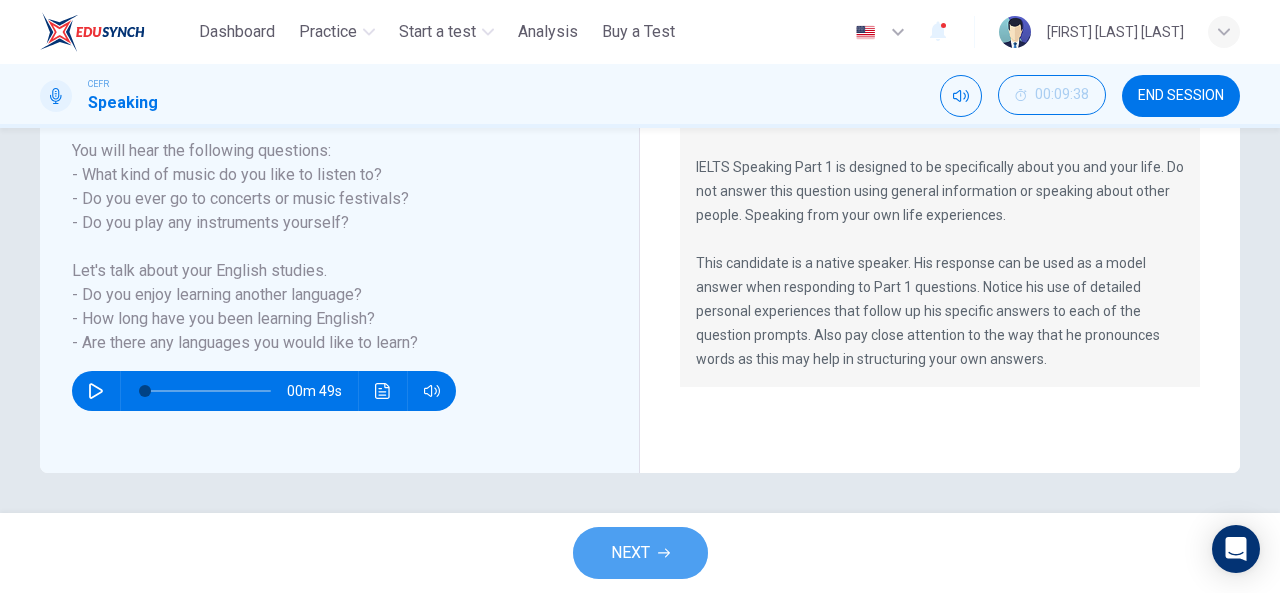 click on "NEXT" at bounding box center (640, 553) 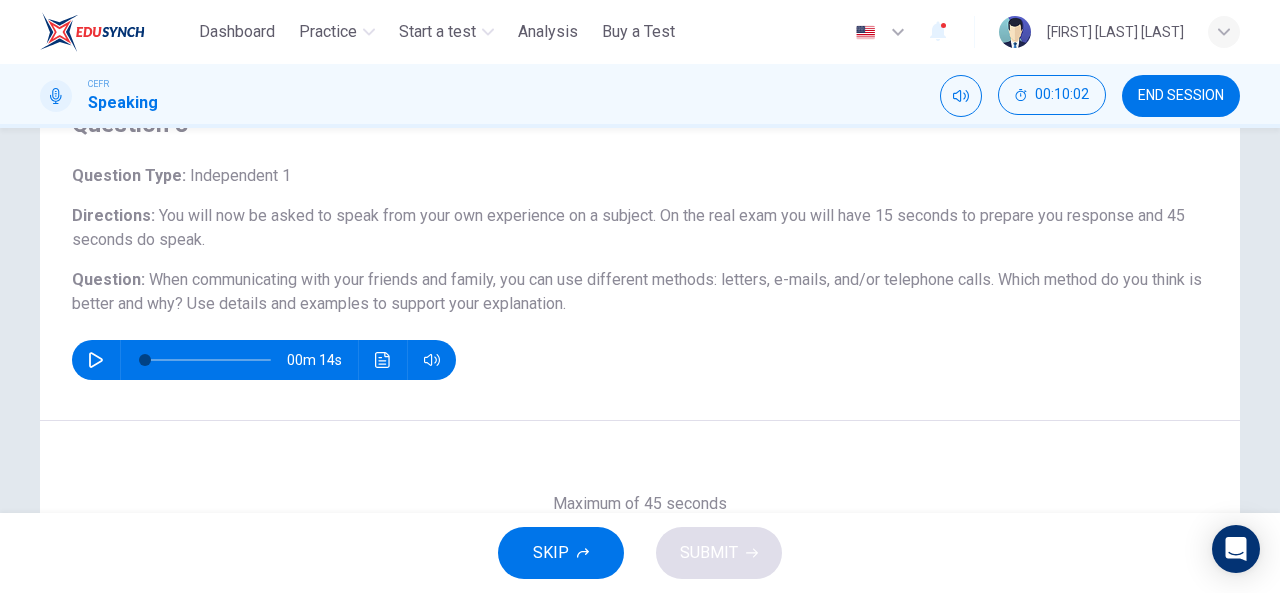 scroll, scrollTop: 200, scrollLeft: 0, axis: vertical 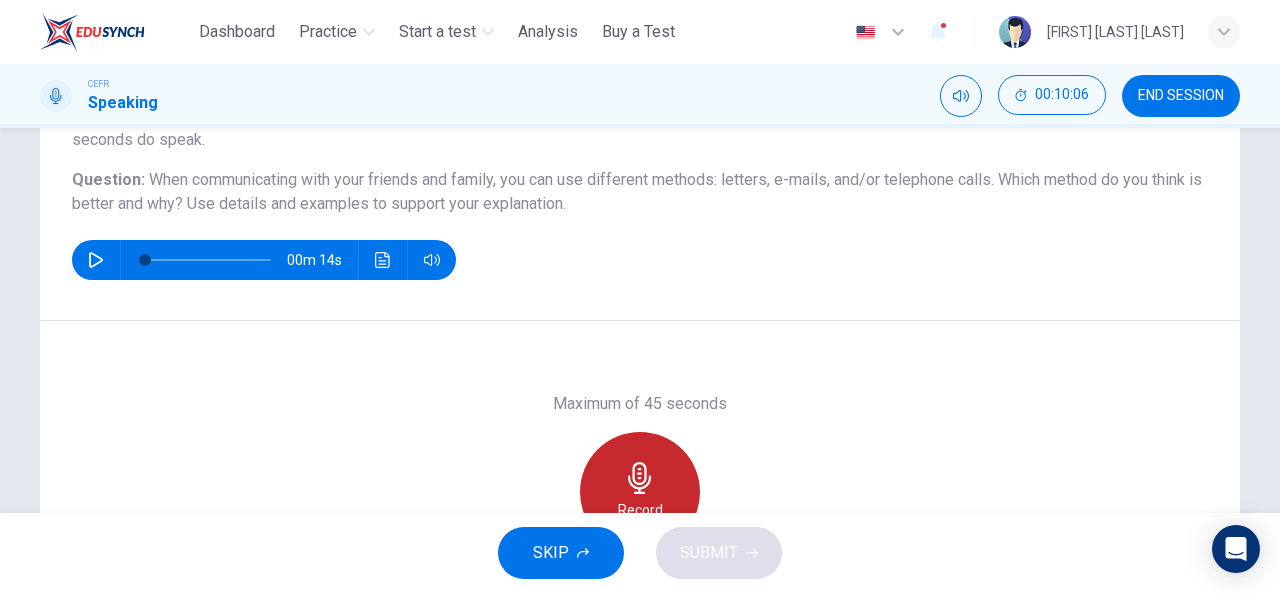 click on "Record" at bounding box center (640, 492) 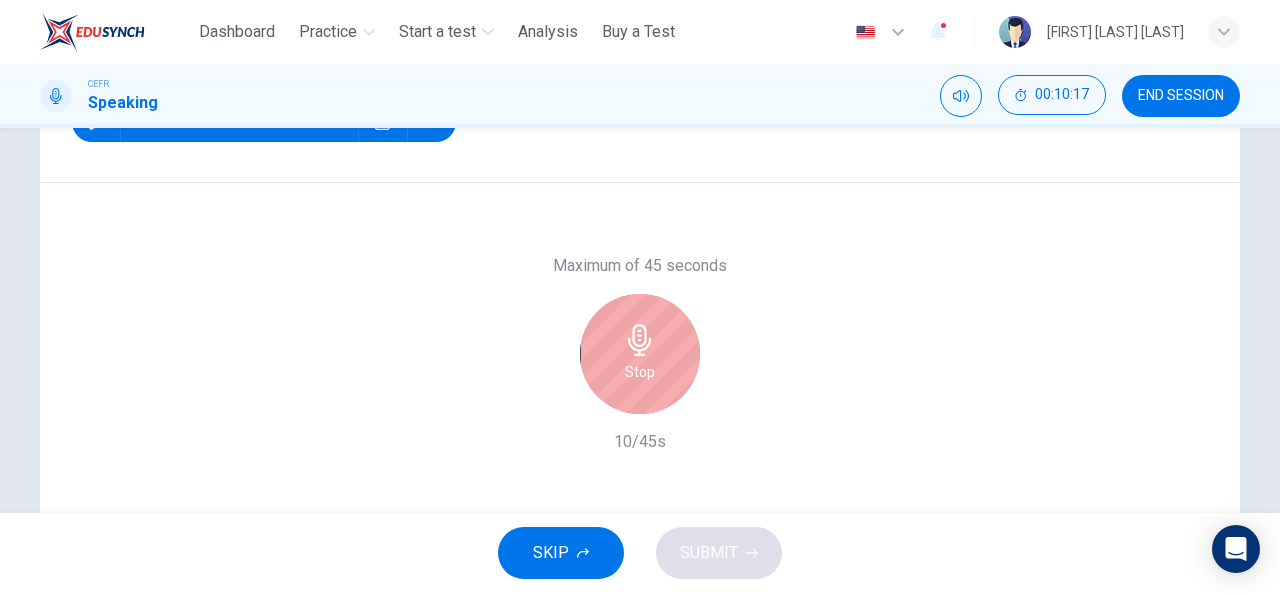scroll, scrollTop: 390, scrollLeft: 0, axis: vertical 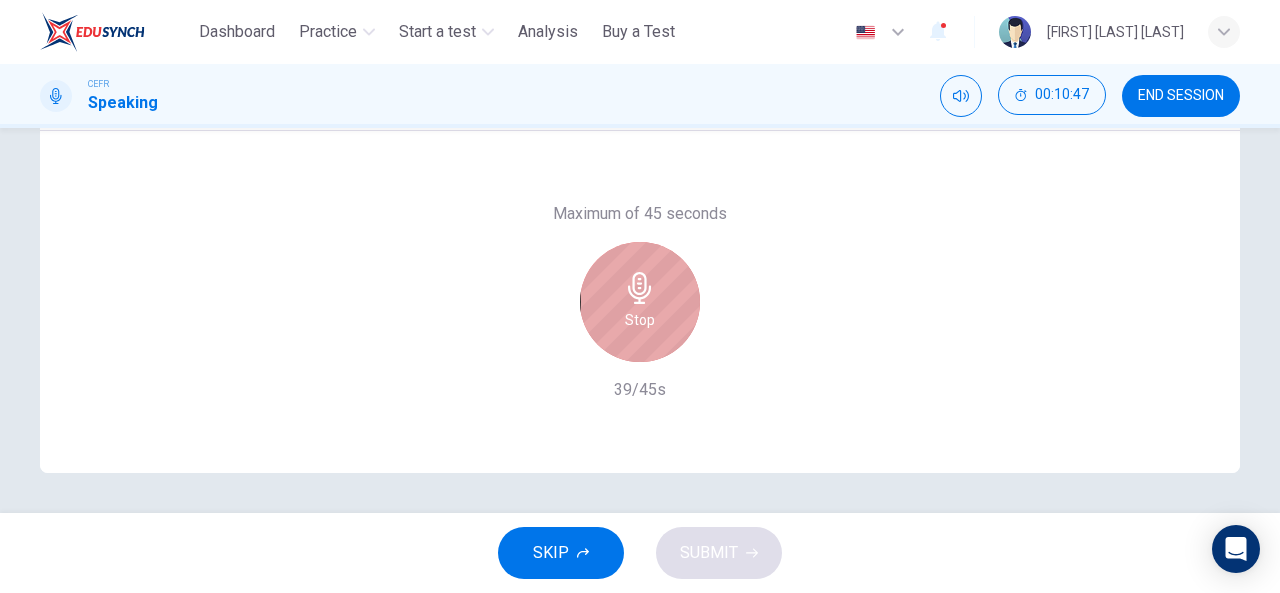 click on "Stop" at bounding box center (640, 302) 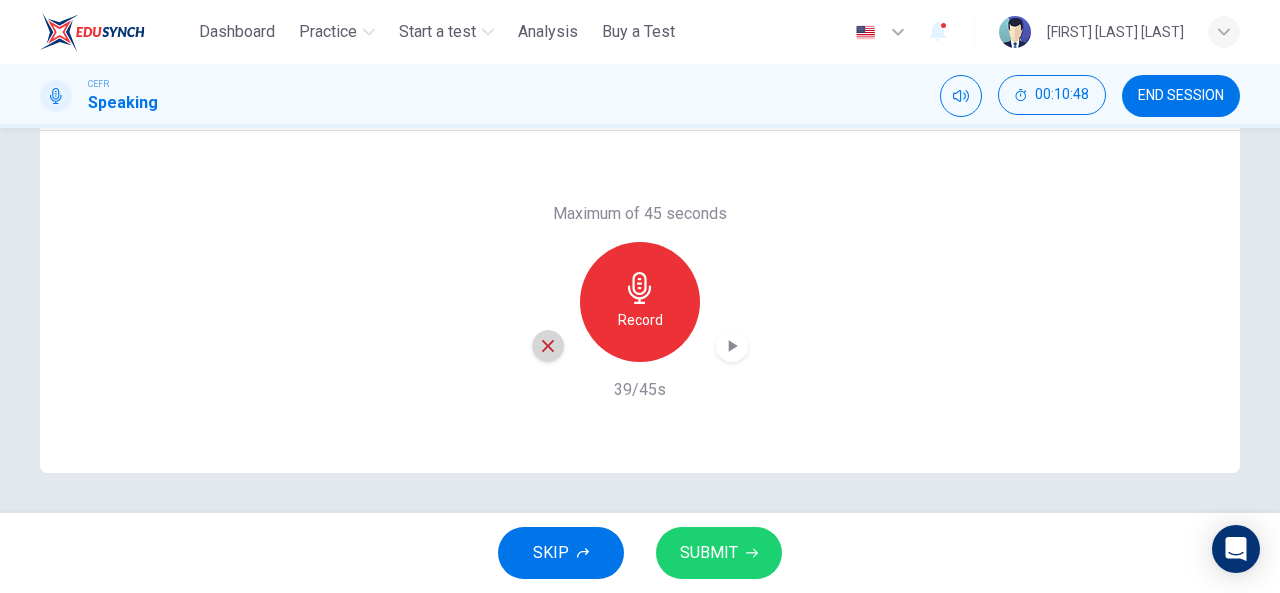 click 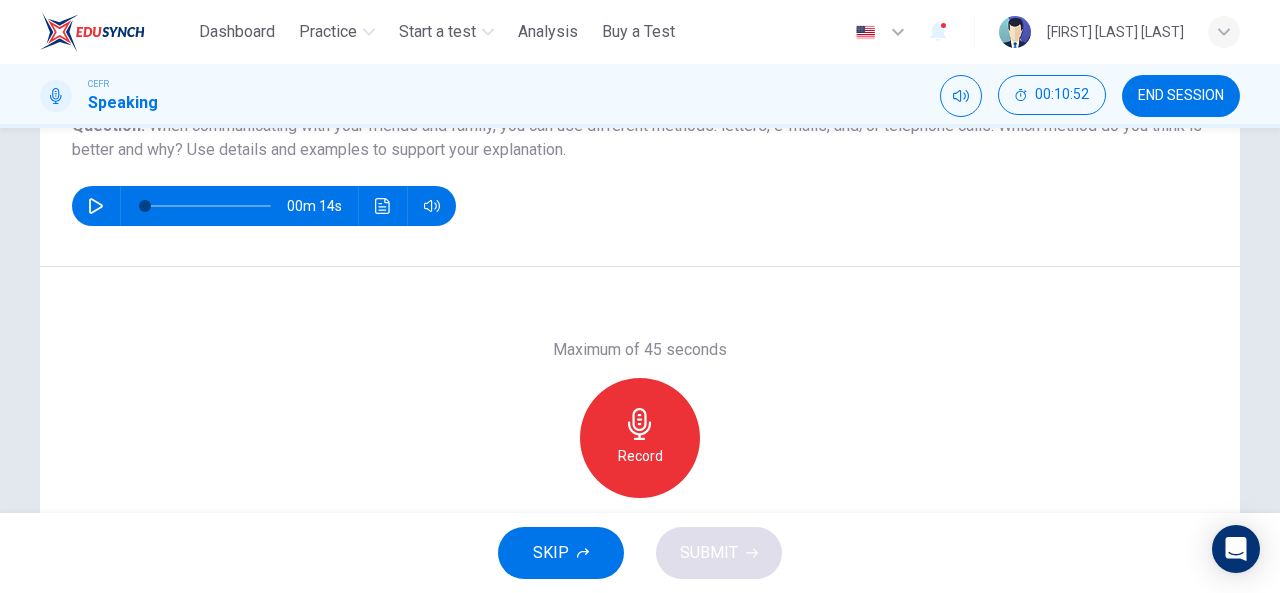 scroll, scrollTop: 190, scrollLeft: 0, axis: vertical 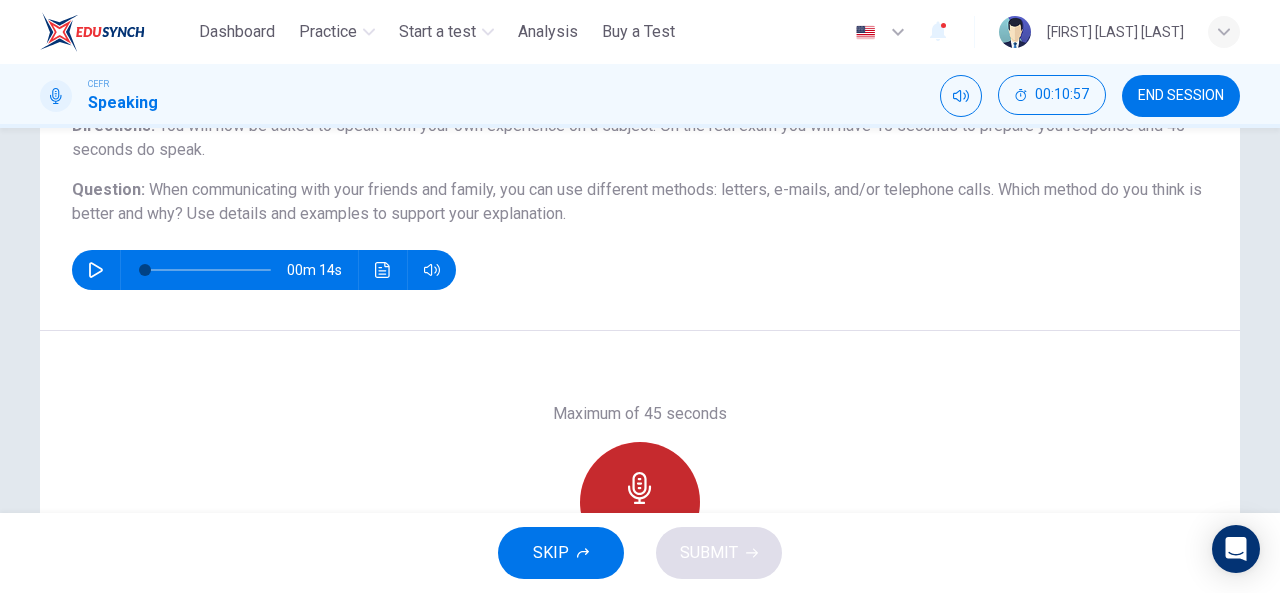 click on "Record" at bounding box center (640, 502) 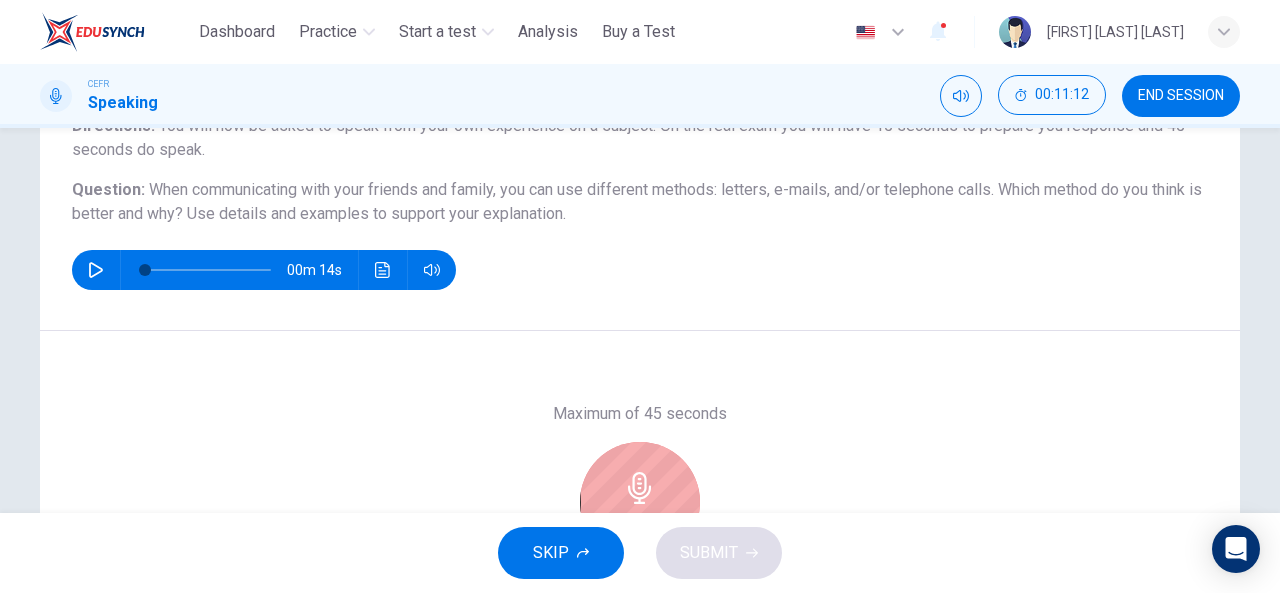 click on "Stop" at bounding box center [640, 502] 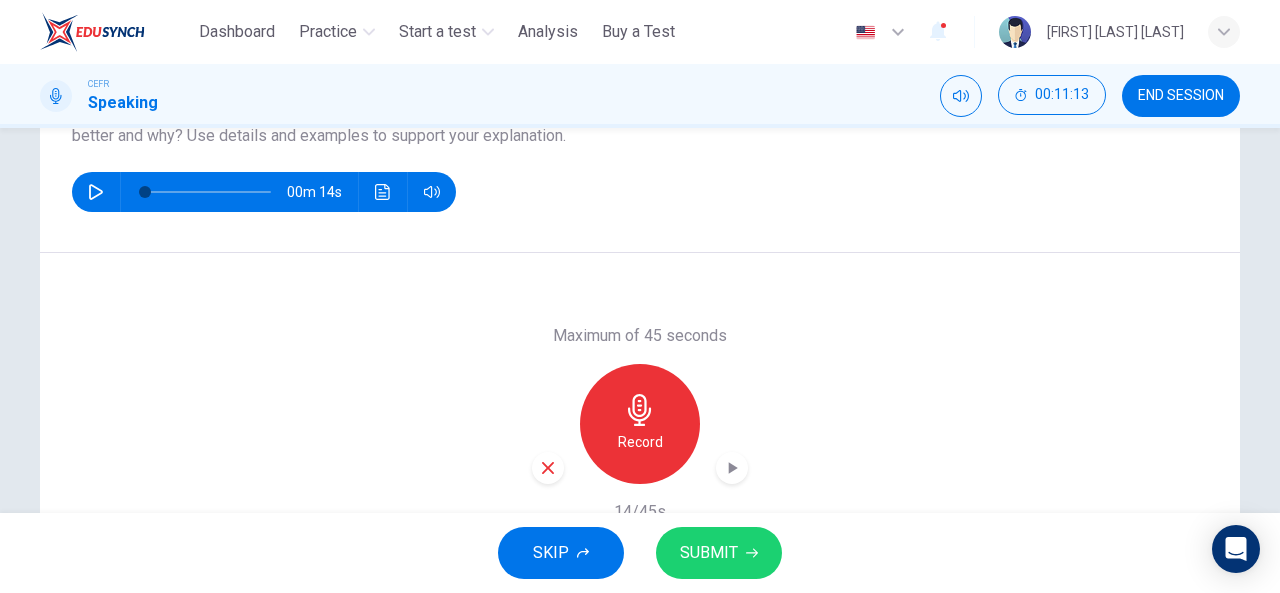 scroll, scrollTop: 390, scrollLeft: 0, axis: vertical 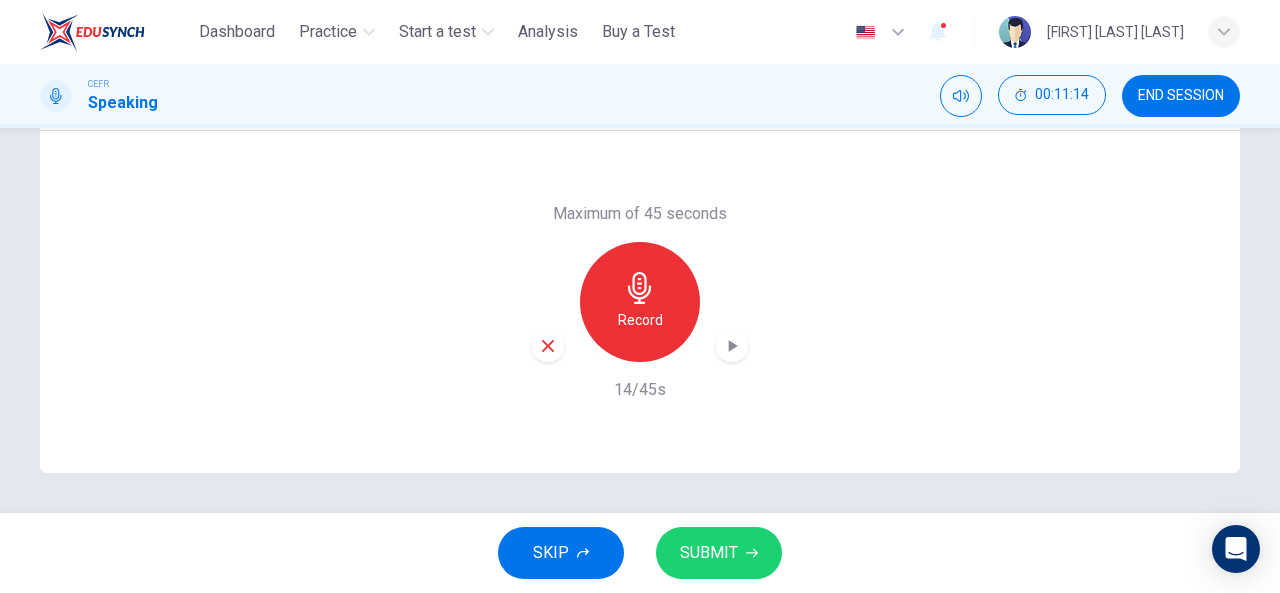 click at bounding box center (548, 346) 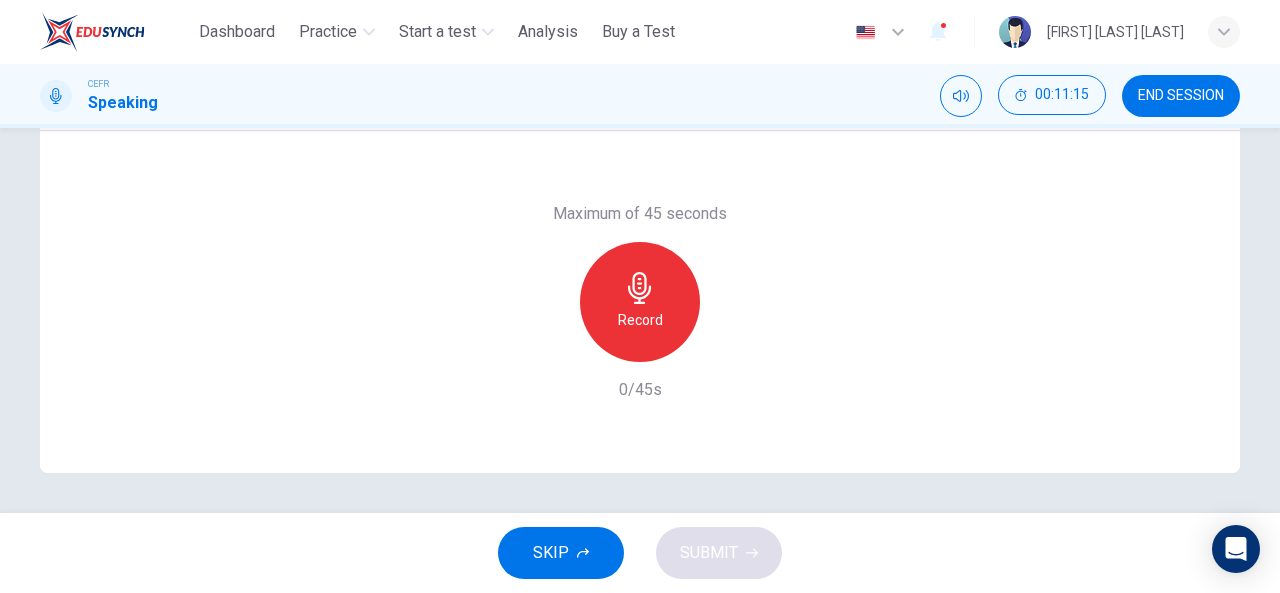 click on "Record" at bounding box center (640, 320) 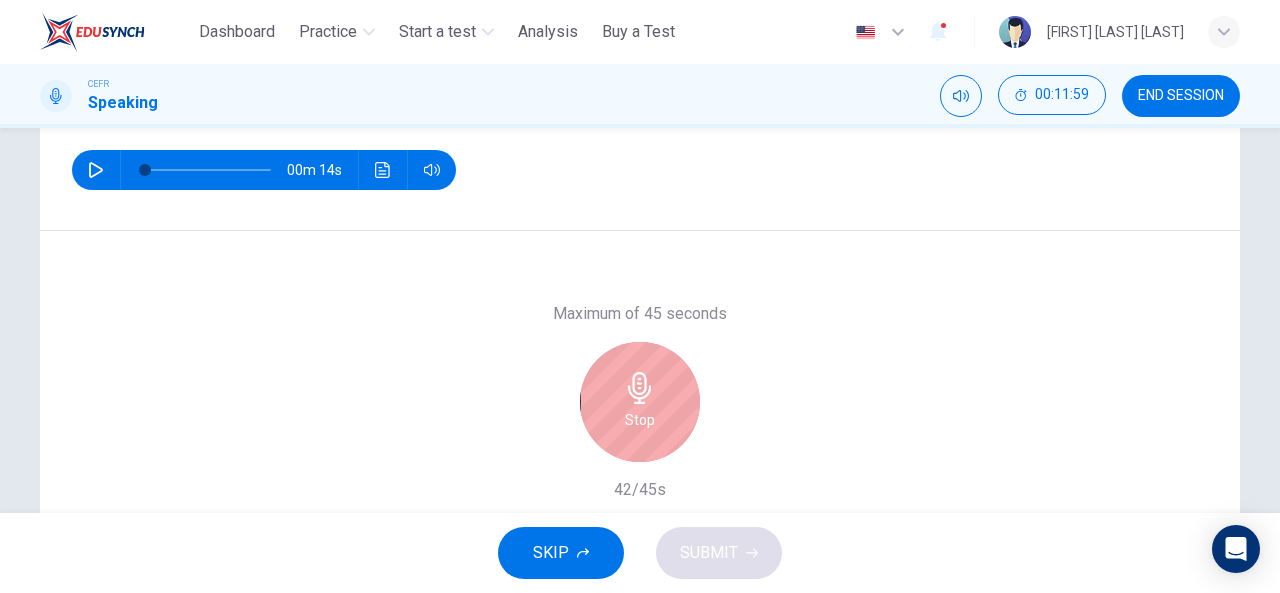 scroll, scrollTop: 390, scrollLeft: 0, axis: vertical 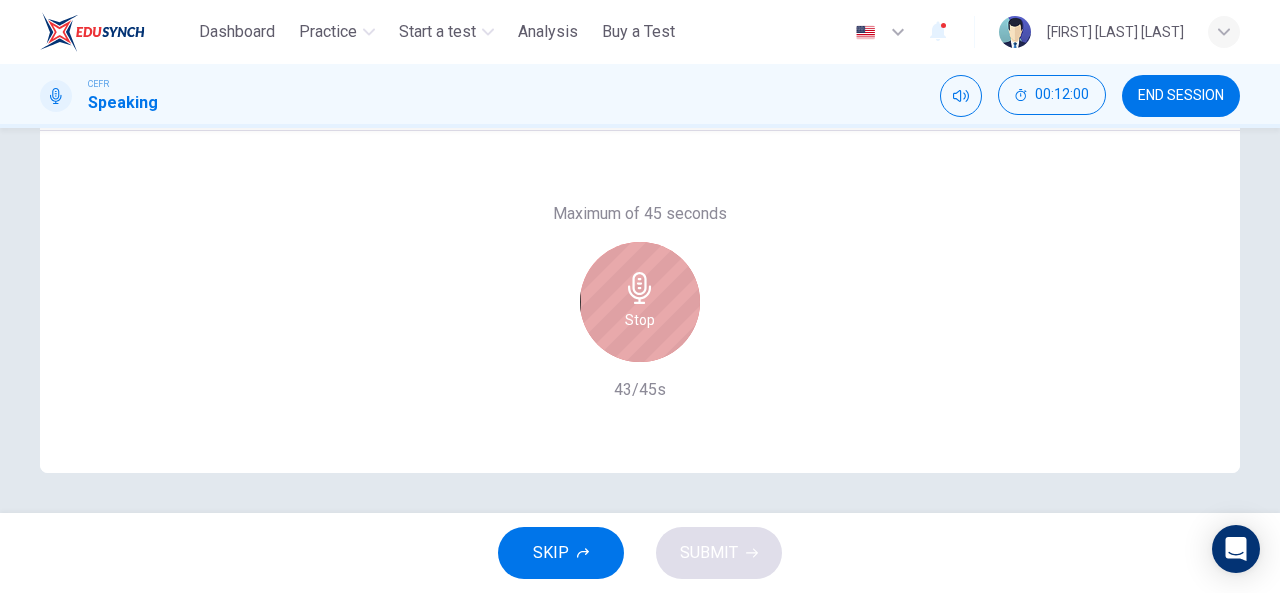 click on "Stop" at bounding box center [640, 302] 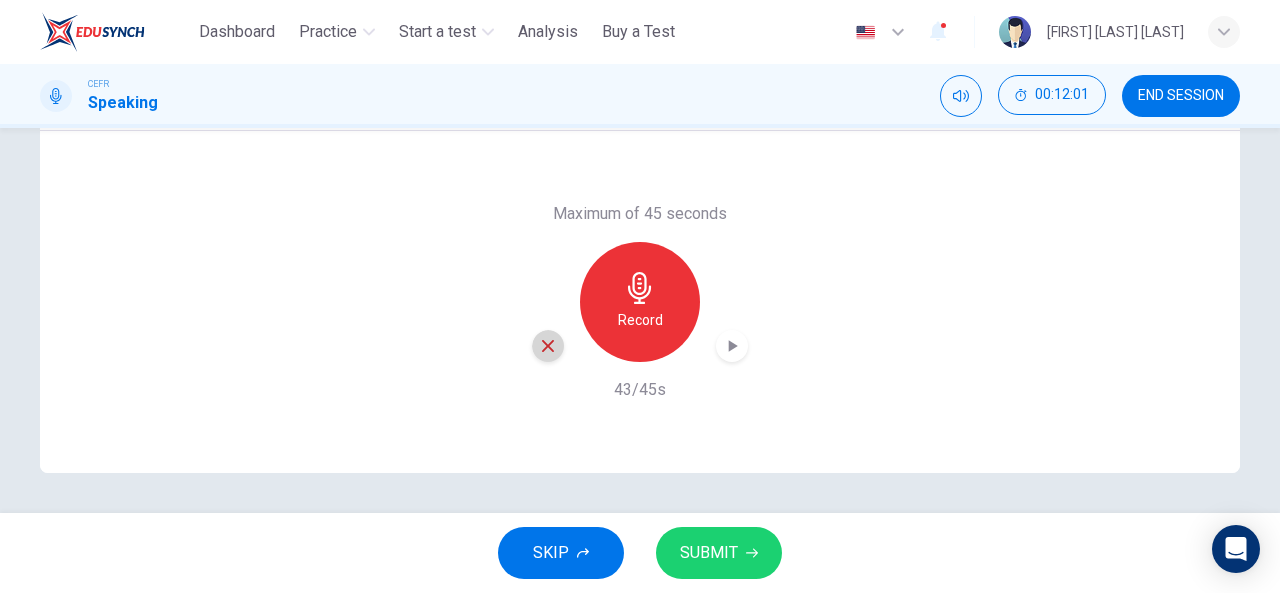click 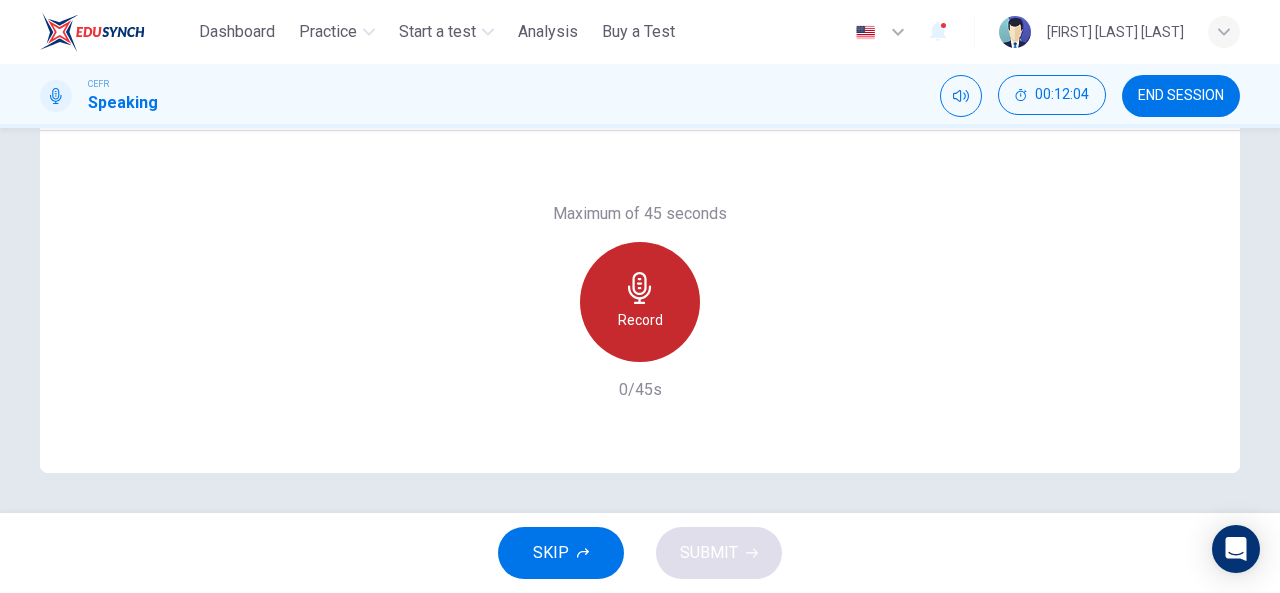 click on "Record" at bounding box center (640, 302) 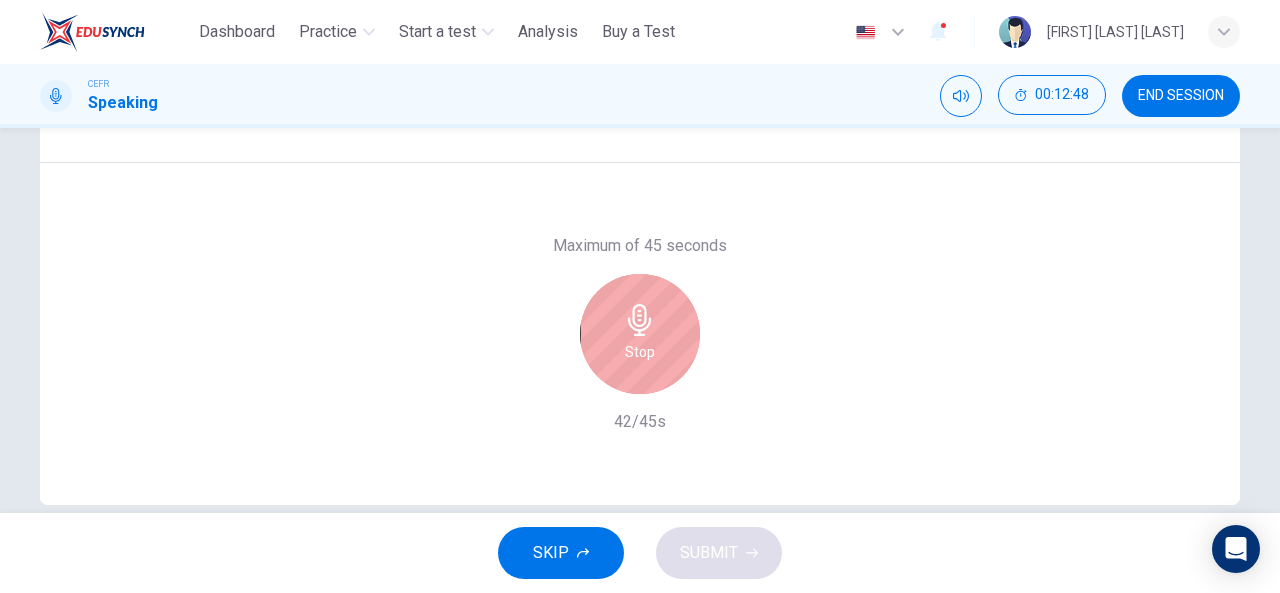 scroll, scrollTop: 390, scrollLeft: 0, axis: vertical 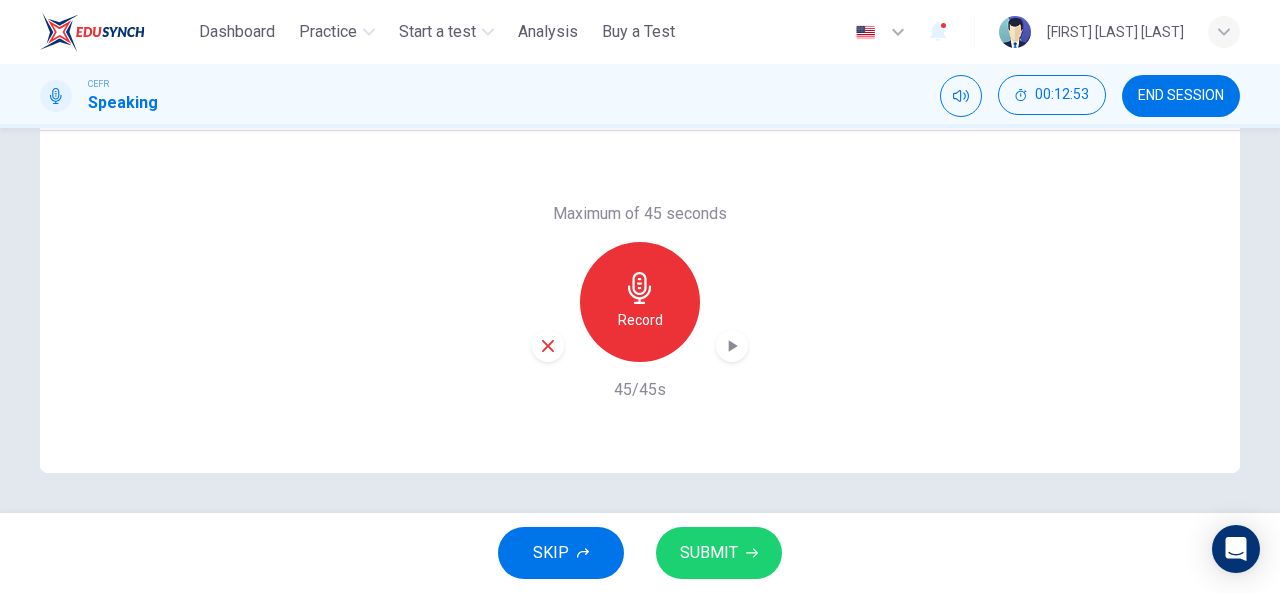 click on "SUBMIT" at bounding box center (709, 553) 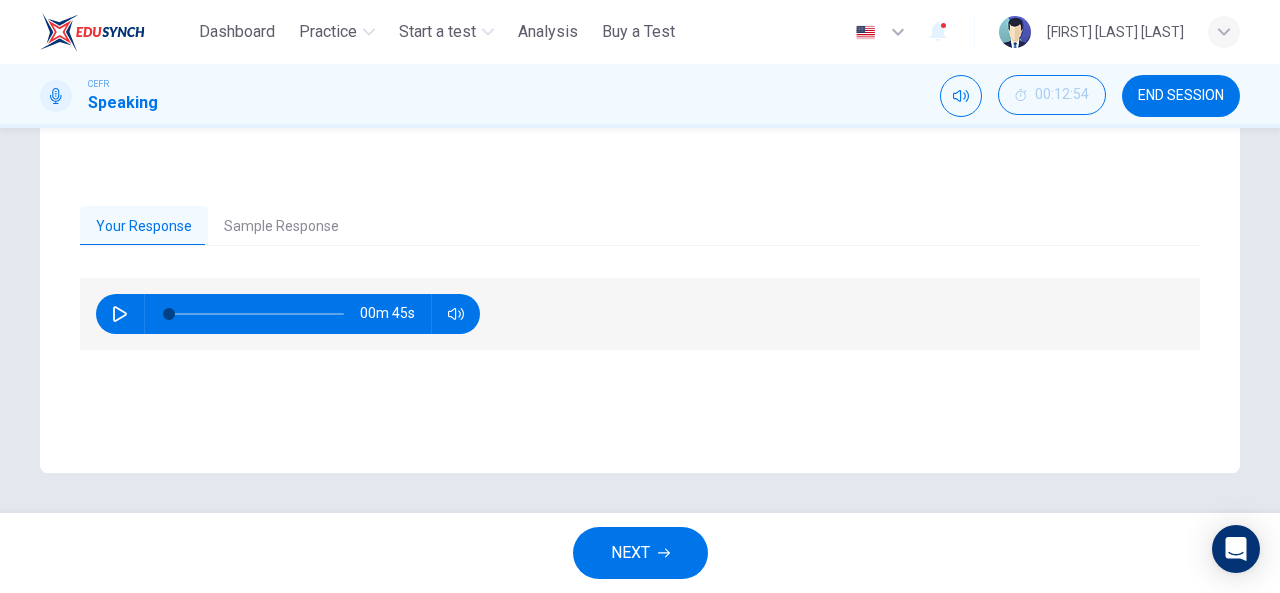 click on "Sample Response" at bounding box center (281, 227) 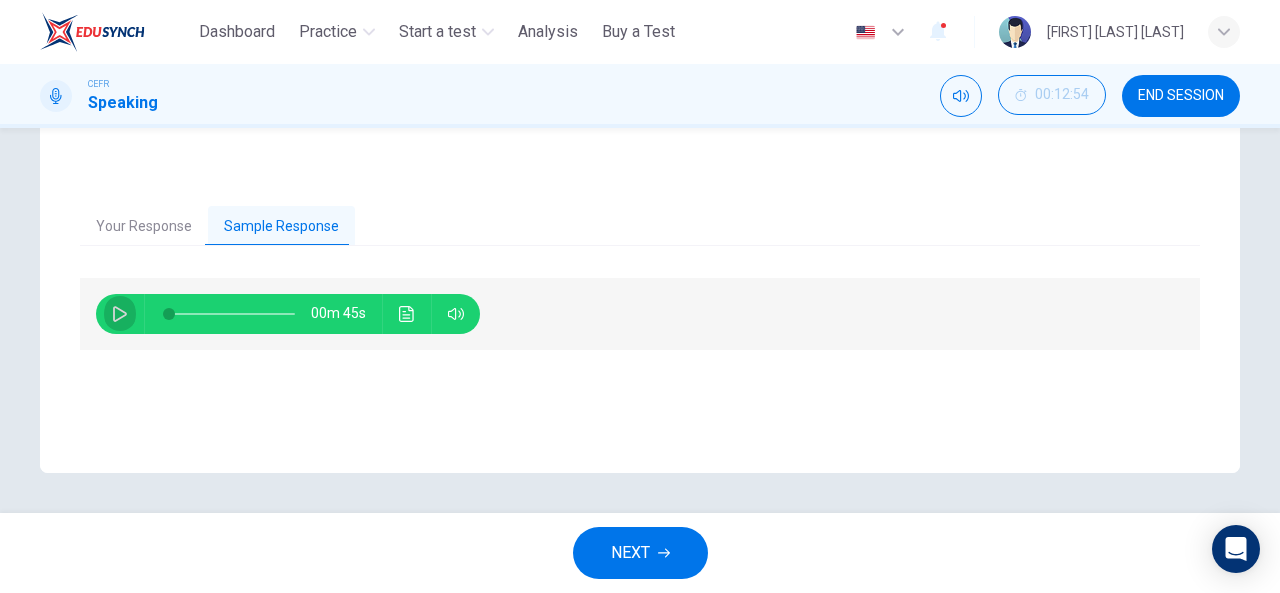 click 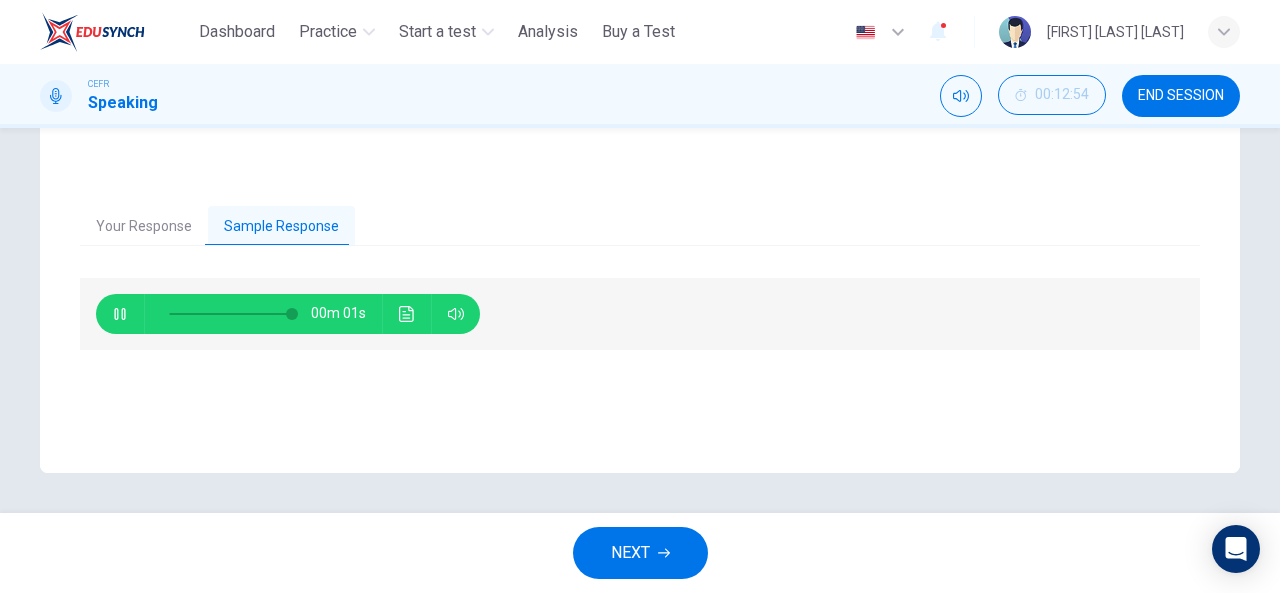 type on "*" 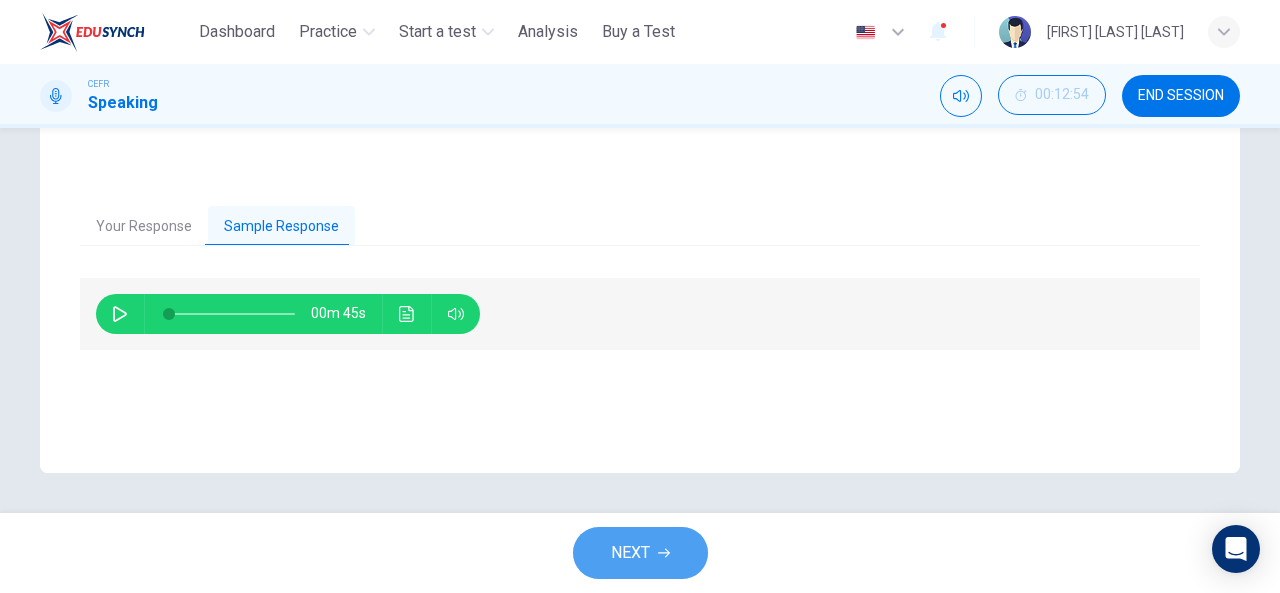 click on "NEXT" at bounding box center [630, 553] 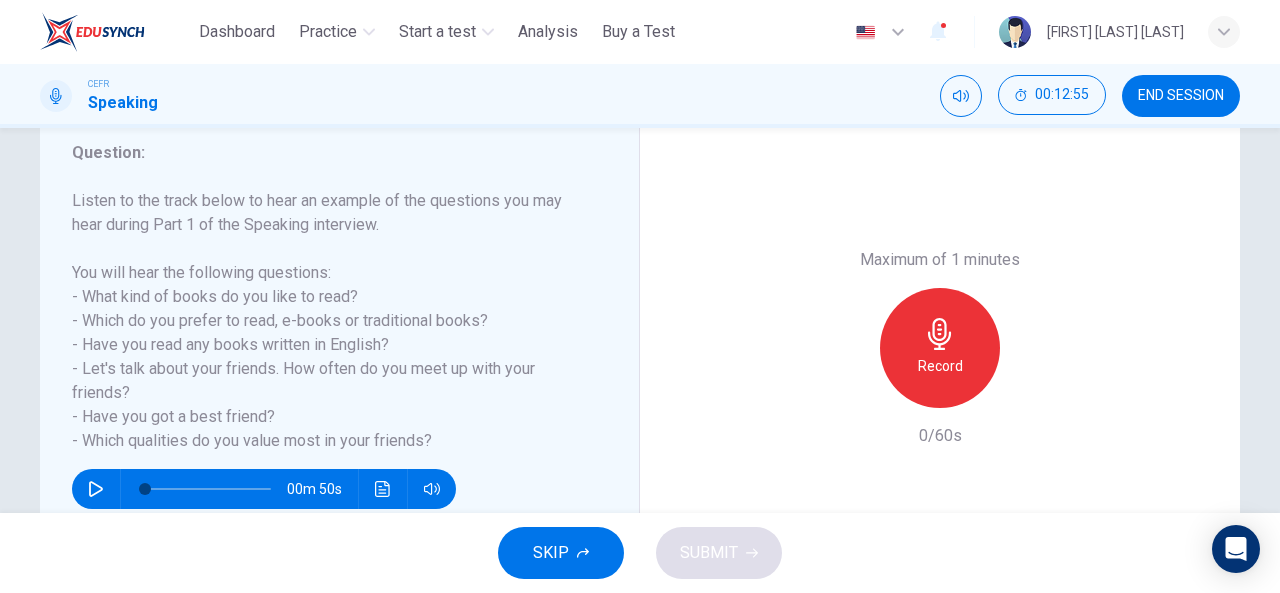 scroll, scrollTop: 300, scrollLeft: 0, axis: vertical 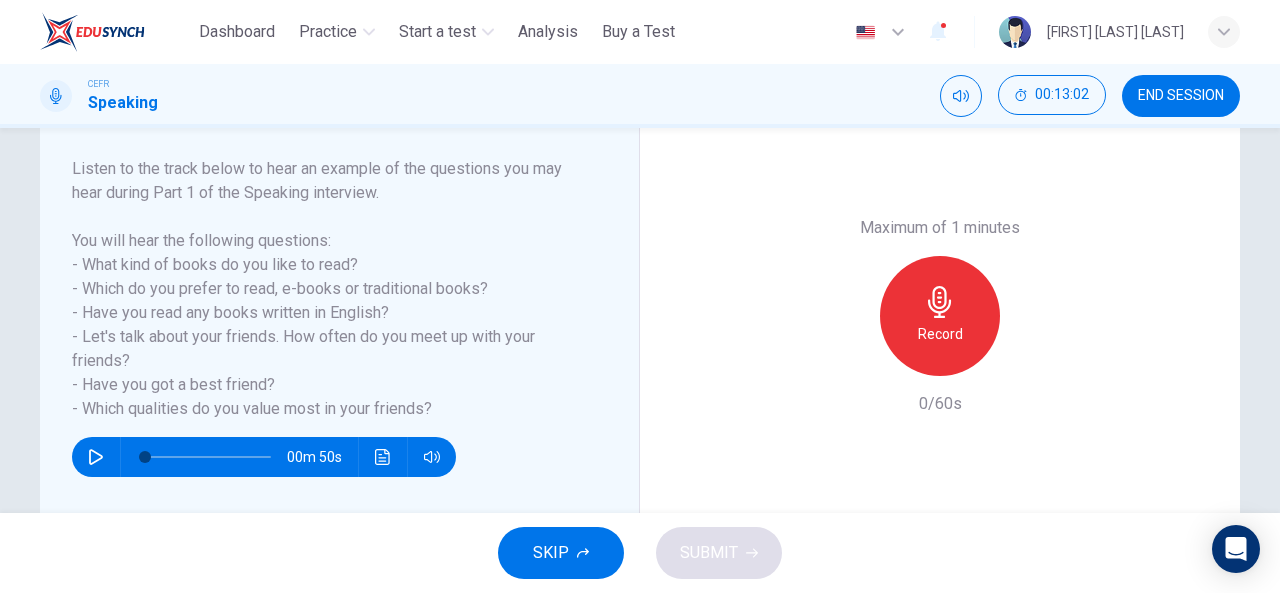 click on "Record" at bounding box center (940, 316) 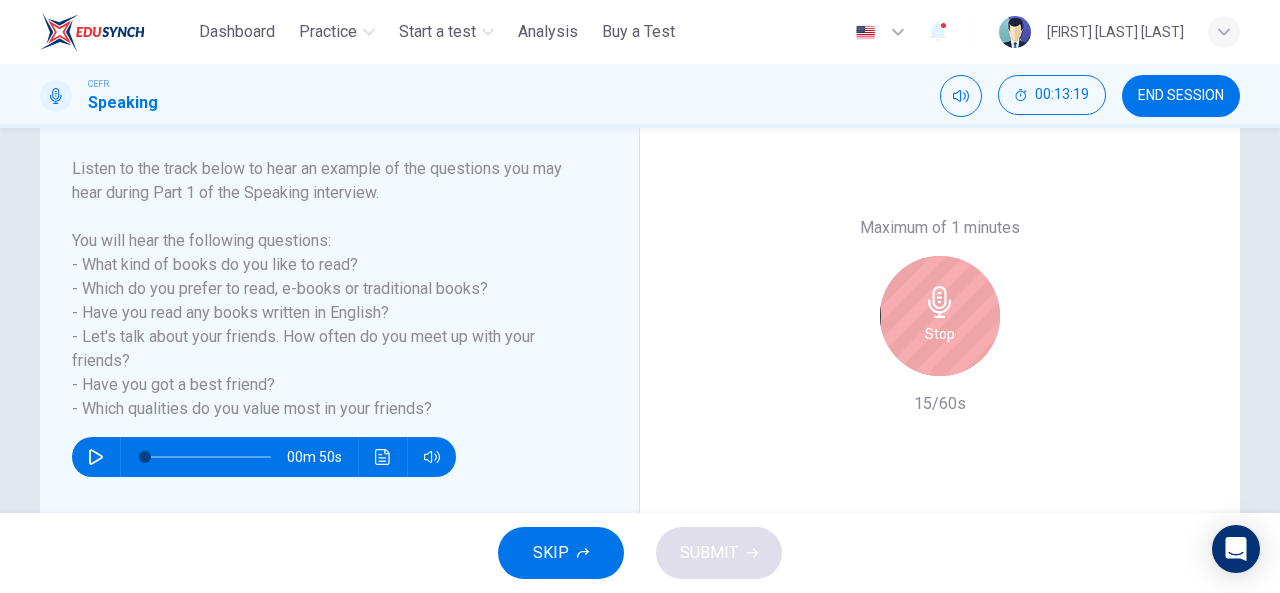 click on "Stop" at bounding box center (940, 316) 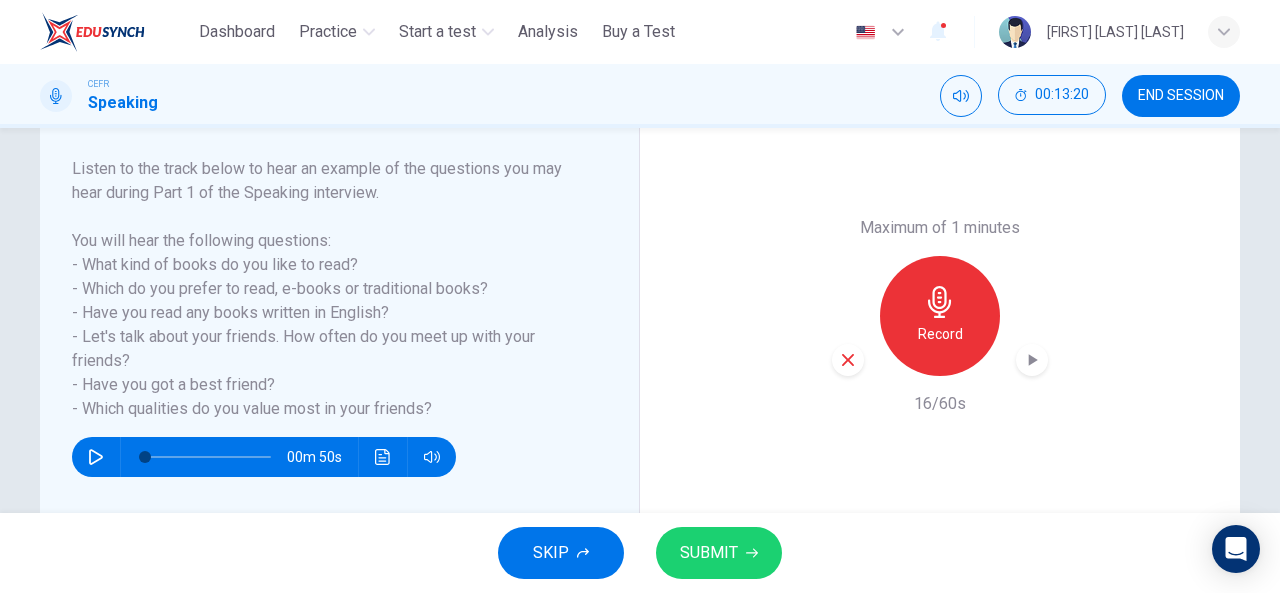 click at bounding box center [848, 360] 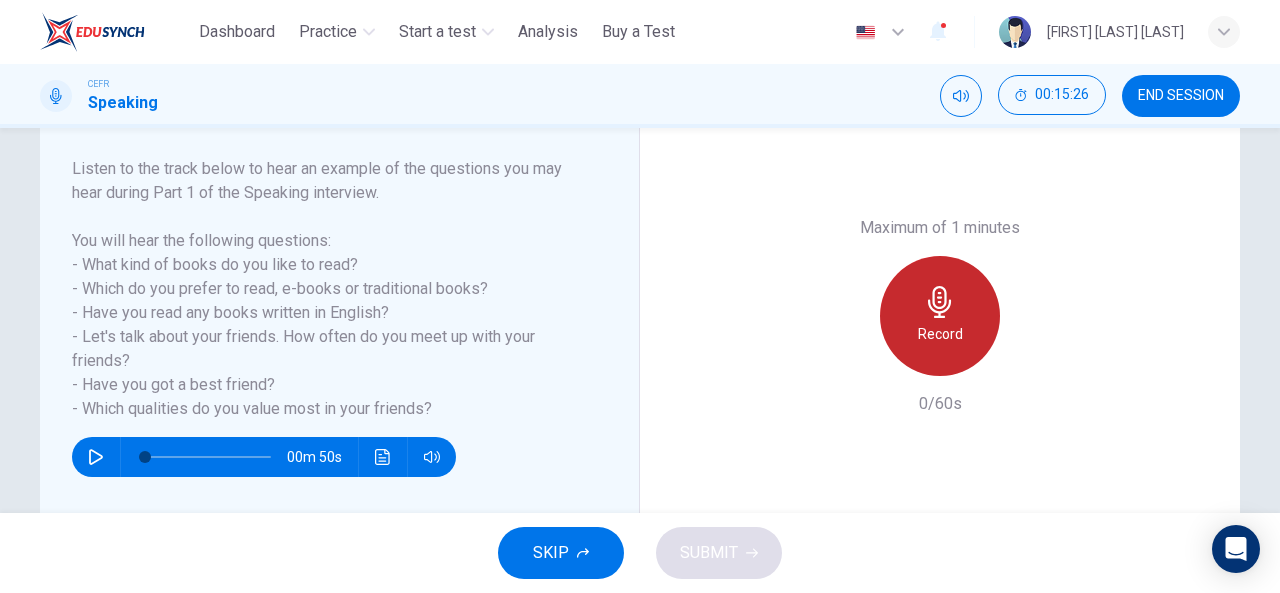 click 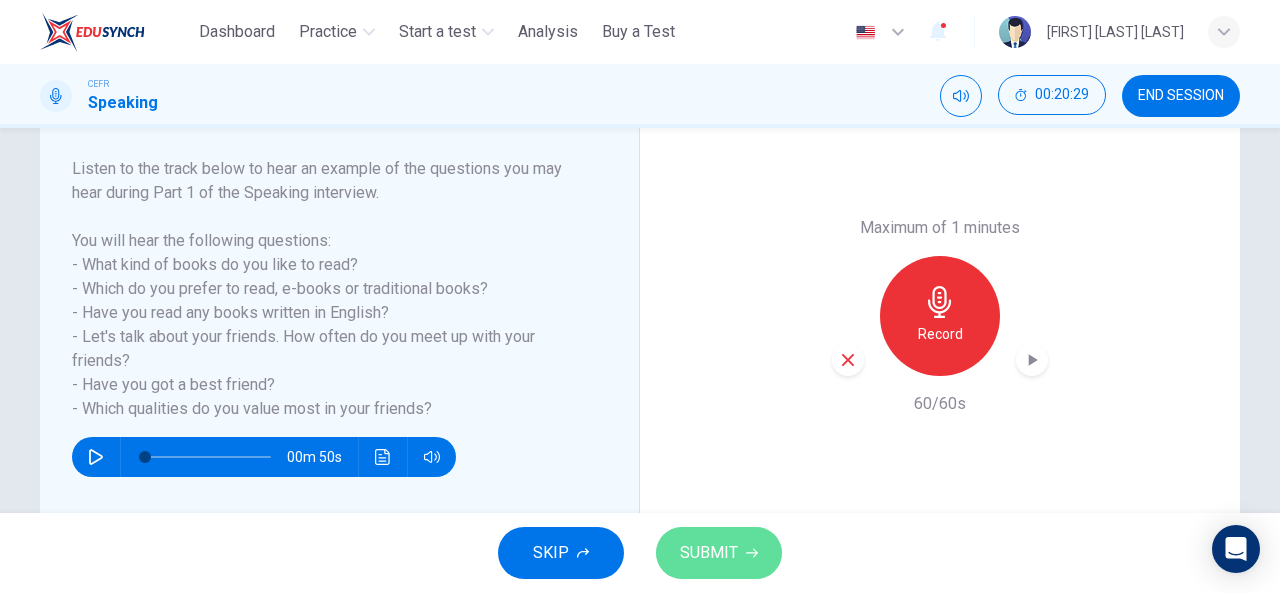 click on "SUBMIT" at bounding box center [709, 553] 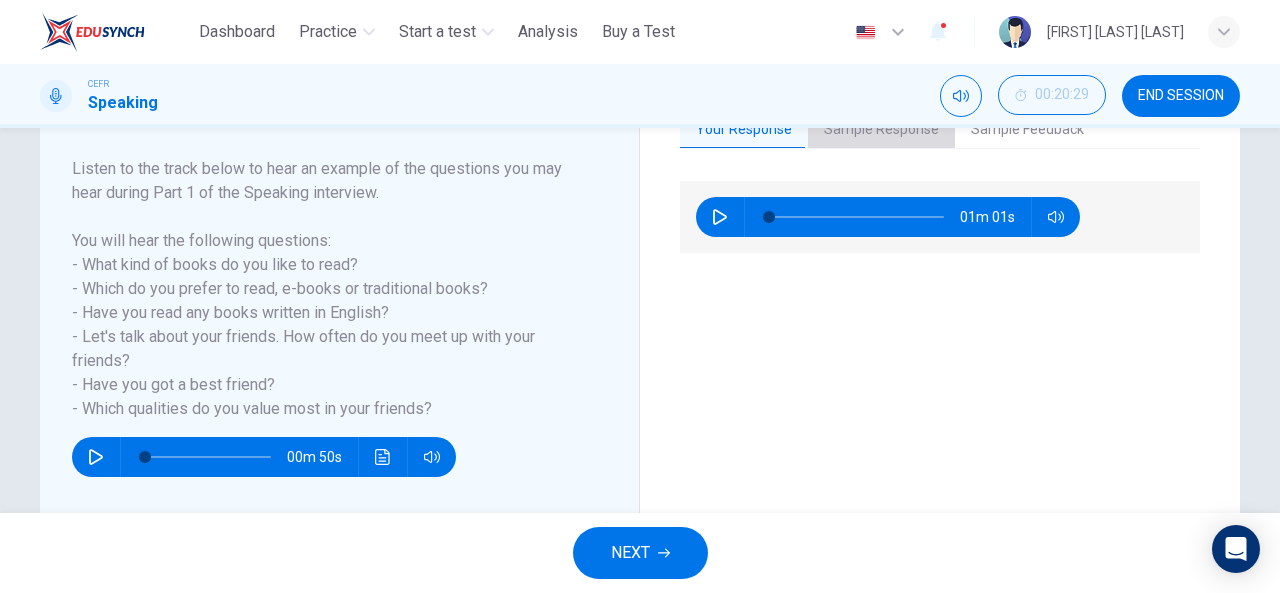 click on "Sample Response" at bounding box center (881, 130) 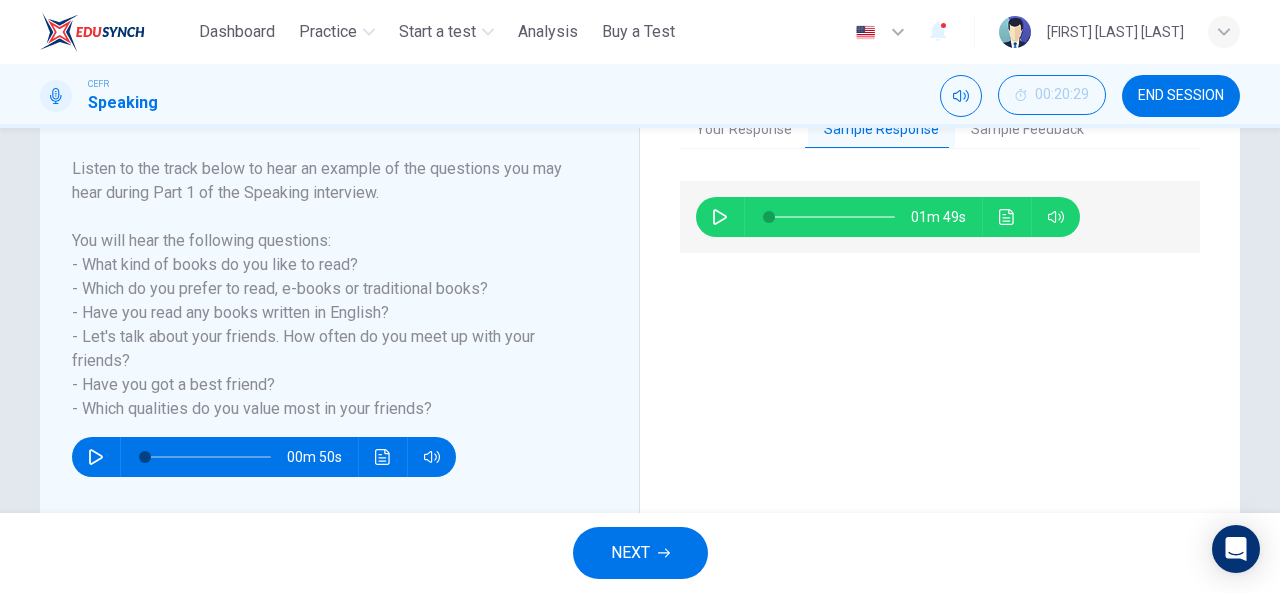click 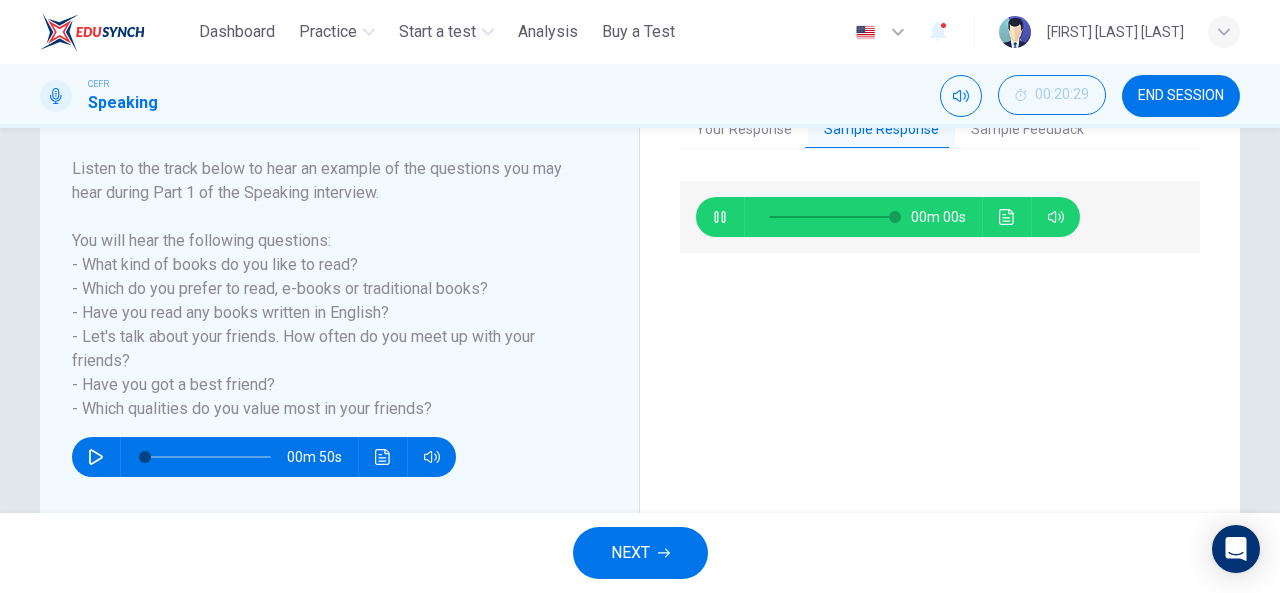 type on "*" 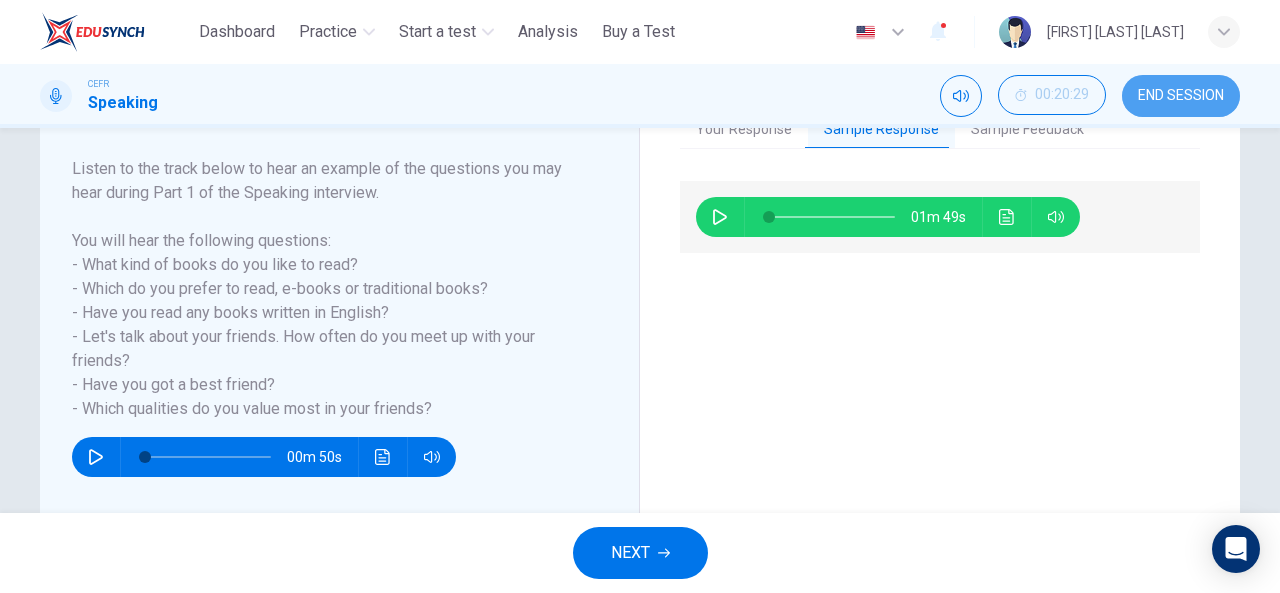 click on "END SESSION" at bounding box center [1181, 96] 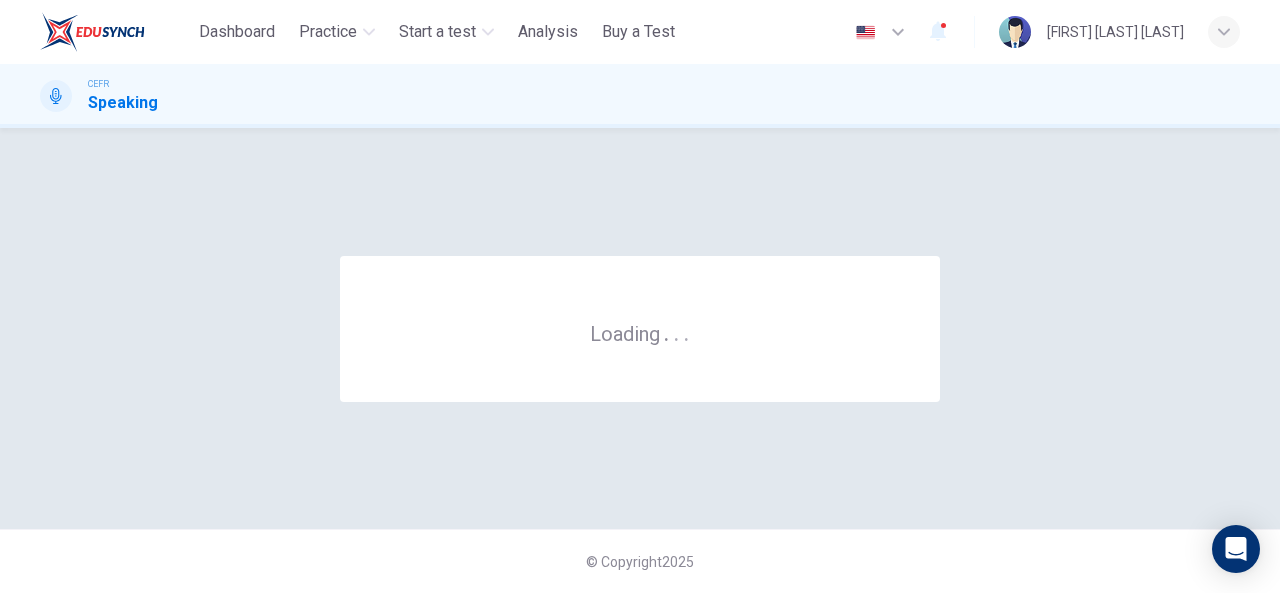 scroll, scrollTop: 0, scrollLeft: 0, axis: both 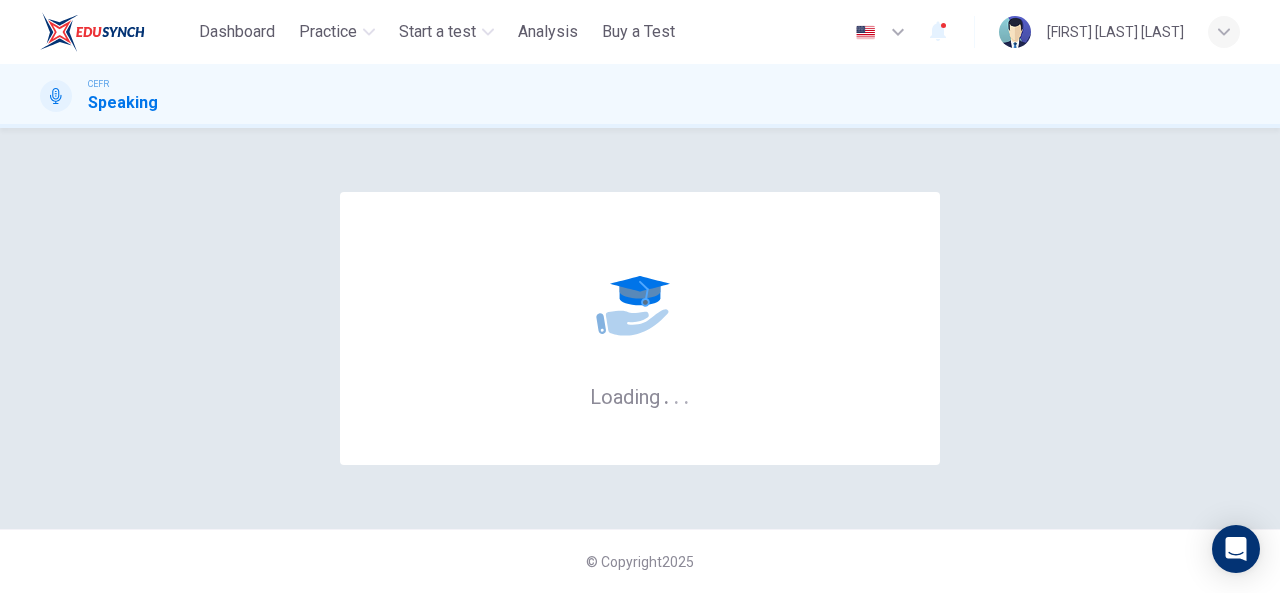 click on "Loading . . ." at bounding box center (640, 328) 